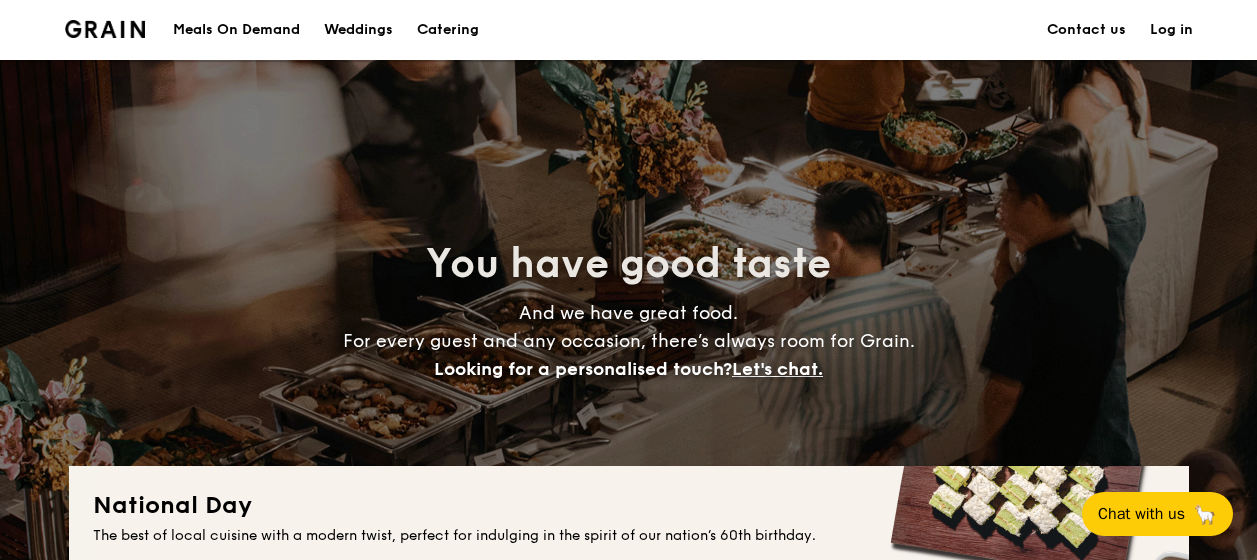 scroll, scrollTop: 0, scrollLeft: 0, axis: both 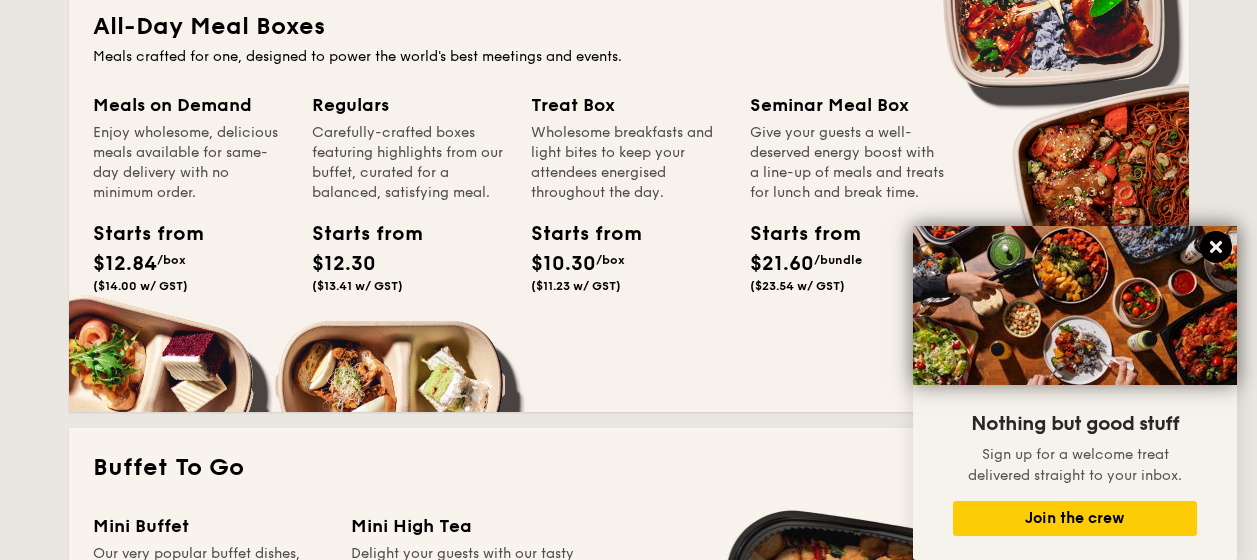 click 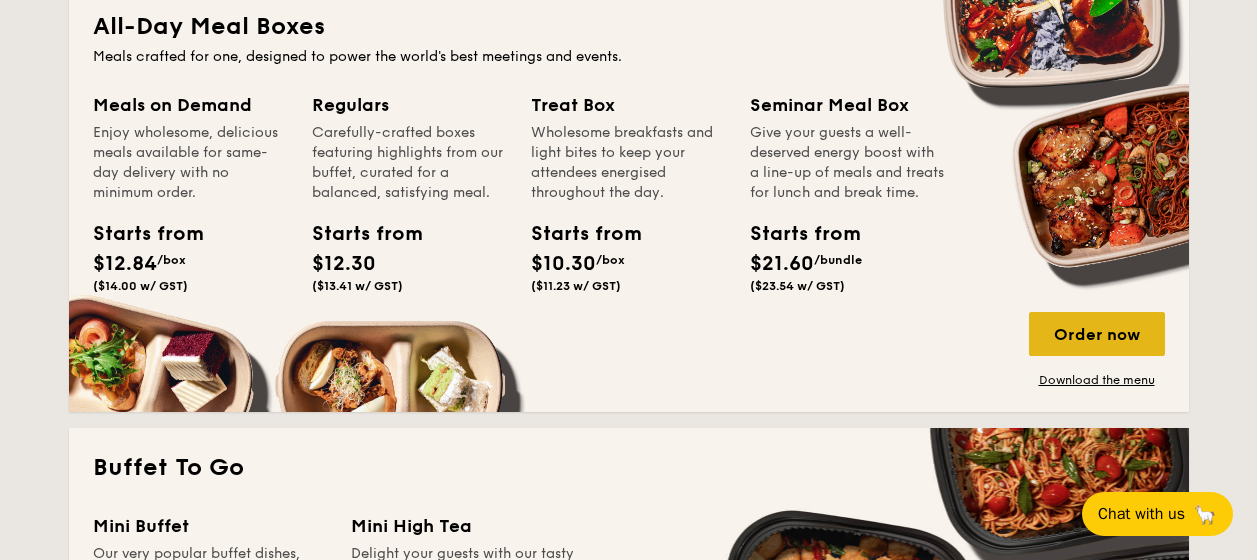 click on "Order now" at bounding box center (1097, 334) 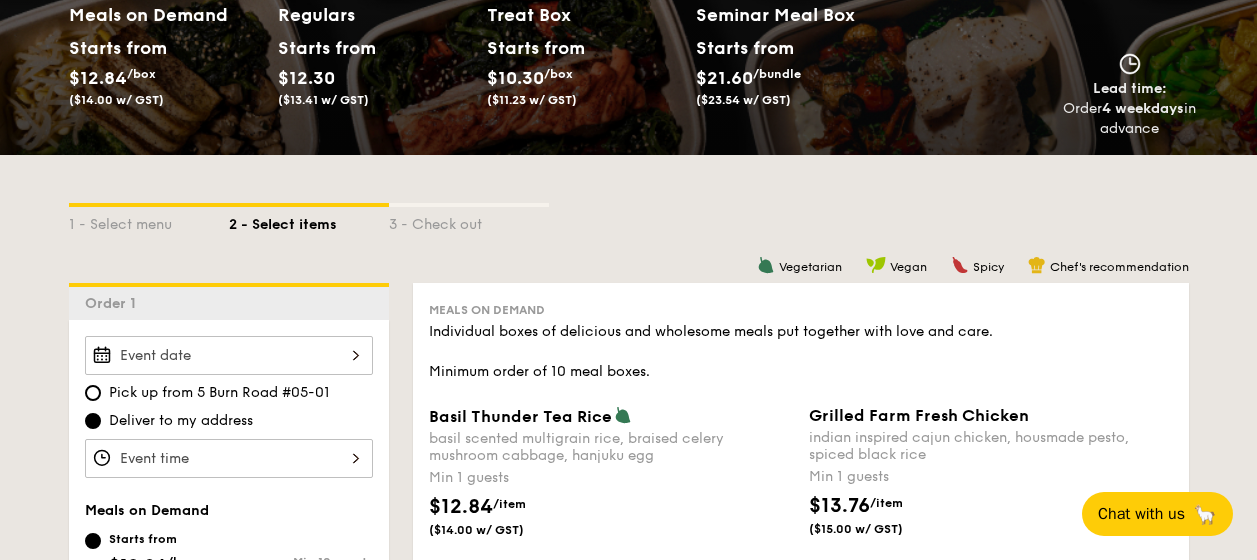 scroll, scrollTop: 250, scrollLeft: 0, axis: vertical 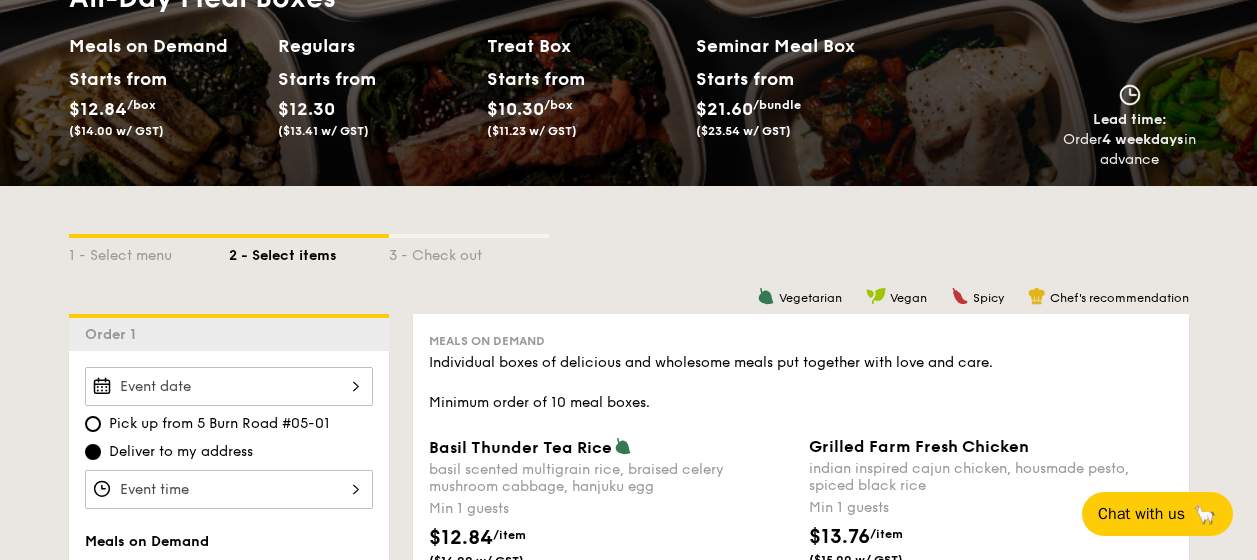 click on "Basil Thunder Tea Rice basil scented multigrain rice, braised celery mushroom cabbage, hanjuku egg
Min 1 guests
$12.84
/item
($14.00 w/ GST)
0" at bounding box center [229, 386] 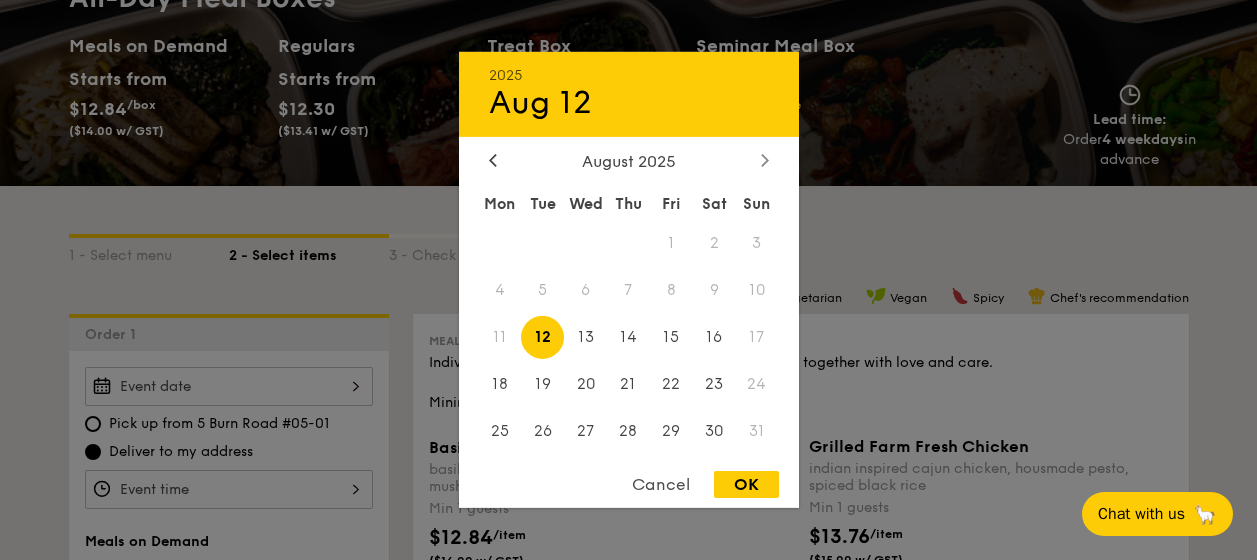 click at bounding box center (765, 161) 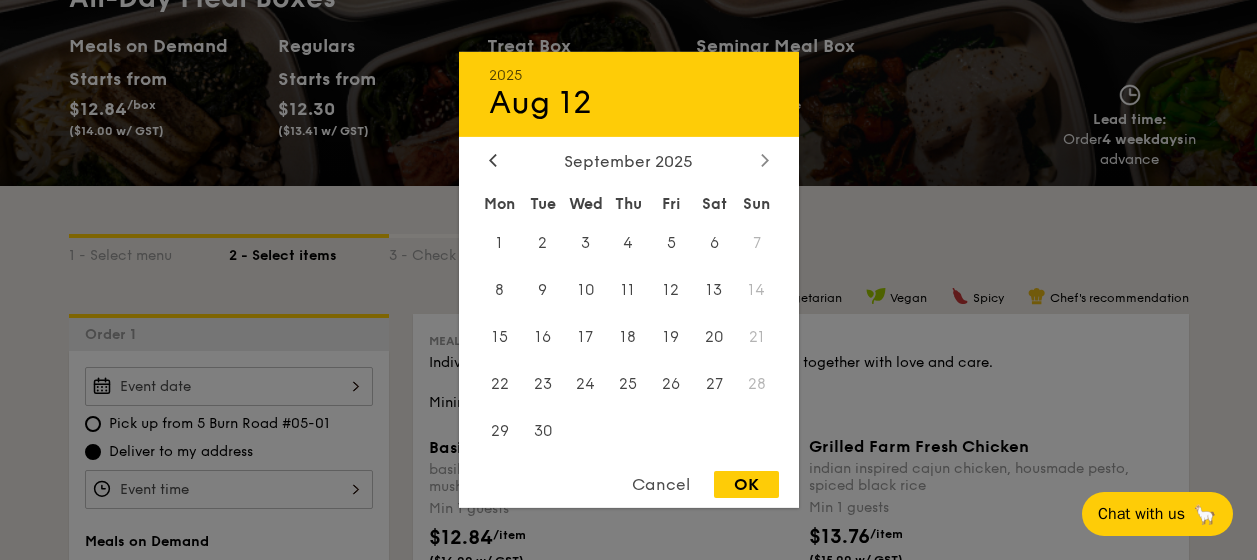 click at bounding box center [765, 161] 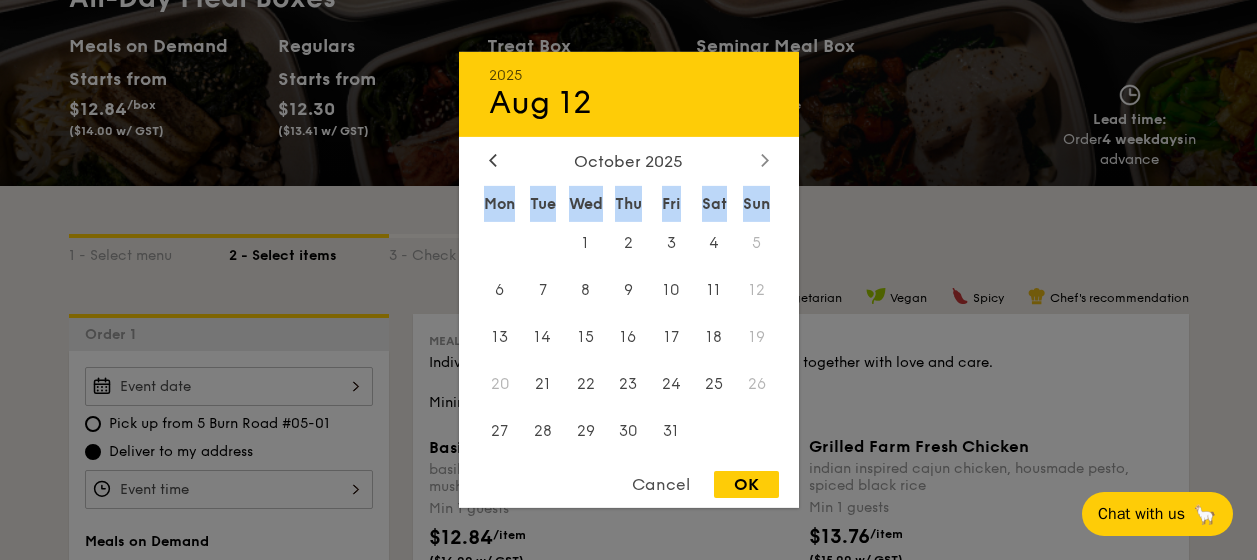click on "3" at bounding box center (671, 243) 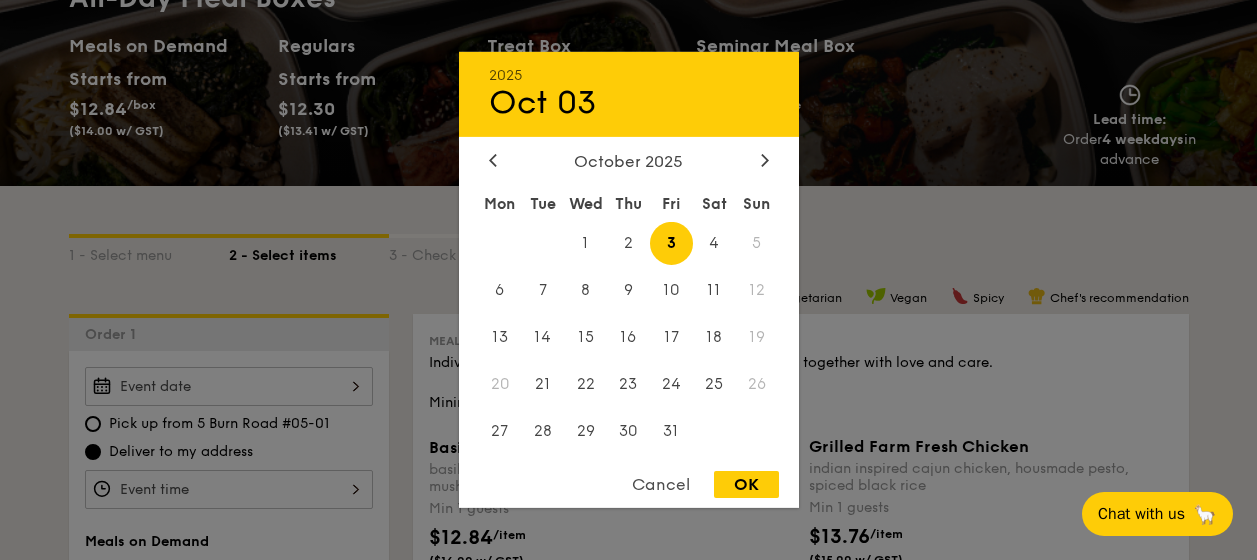 click on "OK" at bounding box center [746, 484] 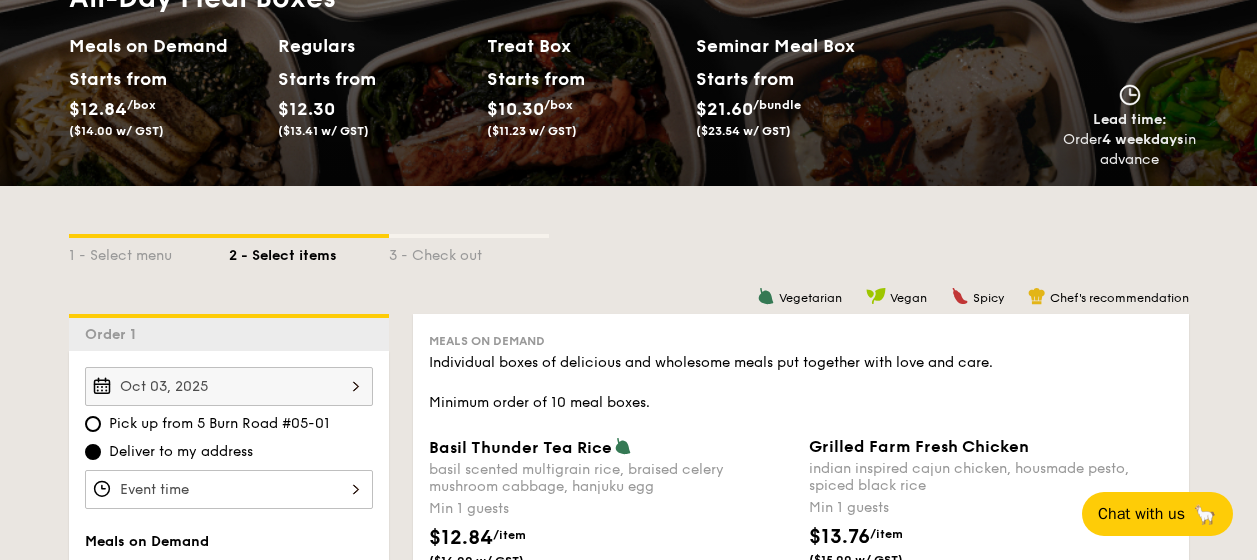 click on "Basil Thunder Tea Rice basil scented multigrain rice, braised celery mushroom cabbage, hanjuku egg
Min 1 guests
$12.84
/item
($14.00 w/ GST)
0" at bounding box center (229, 489) 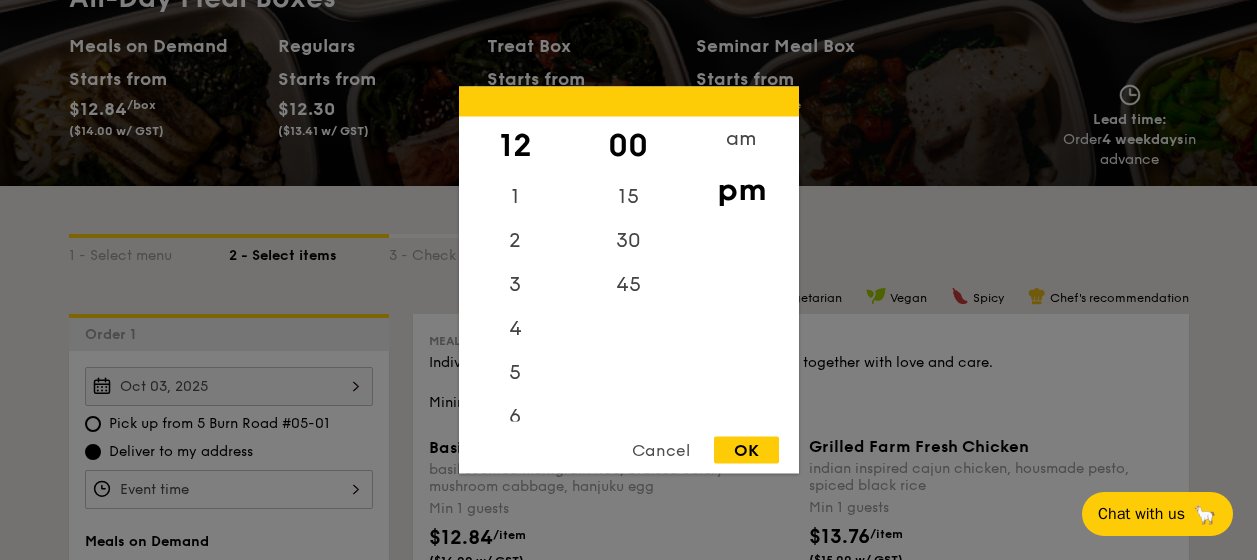 click on "pm" at bounding box center (741, 190) 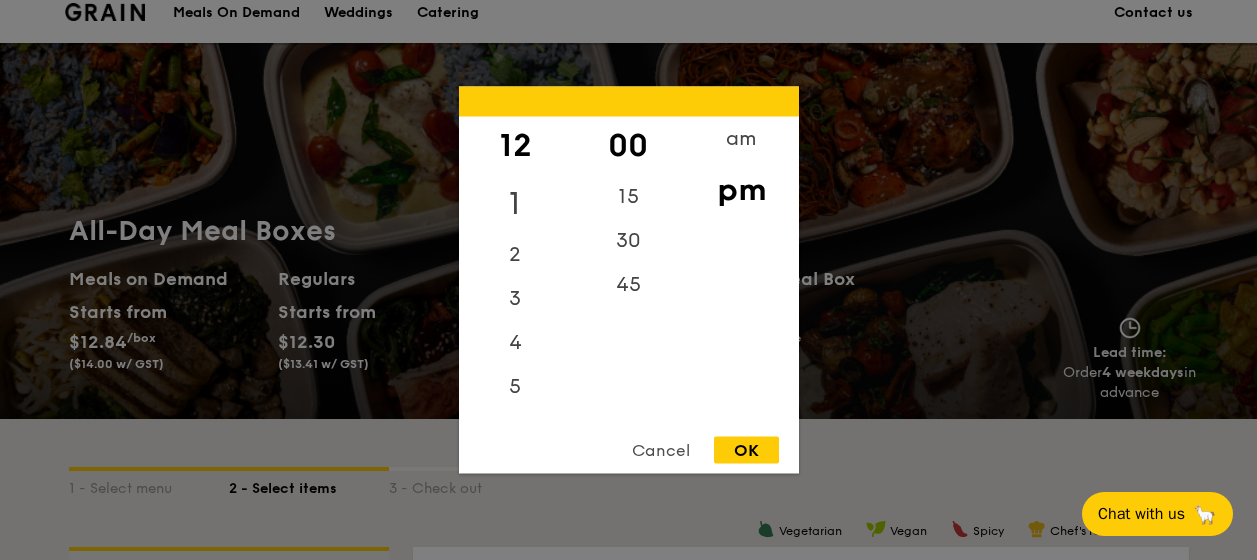 scroll, scrollTop: 0, scrollLeft: 0, axis: both 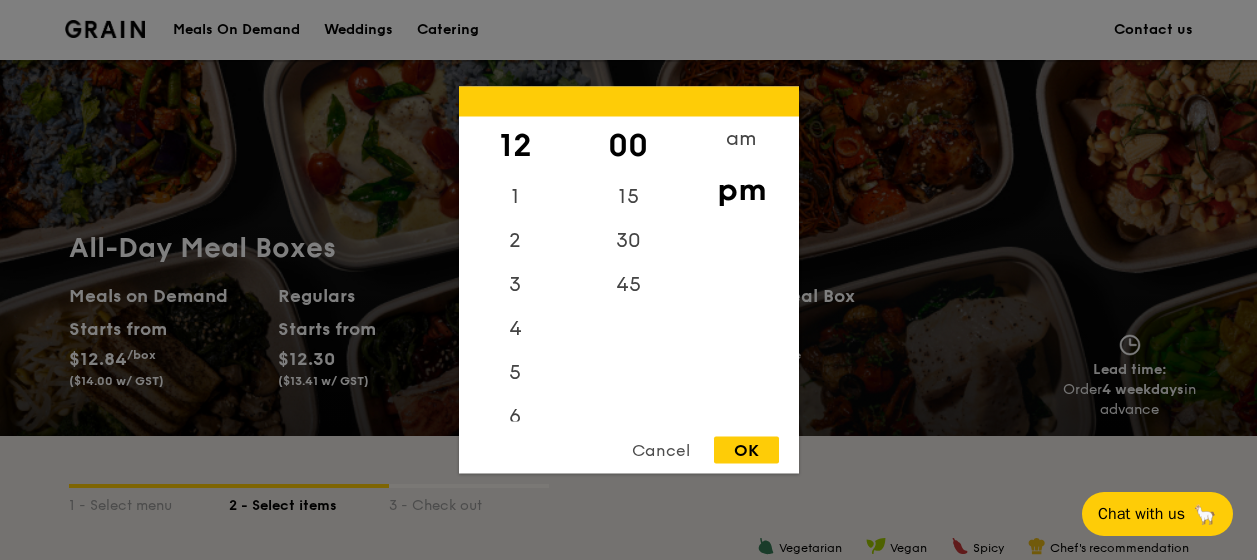 click on "12" at bounding box center (515, 146) 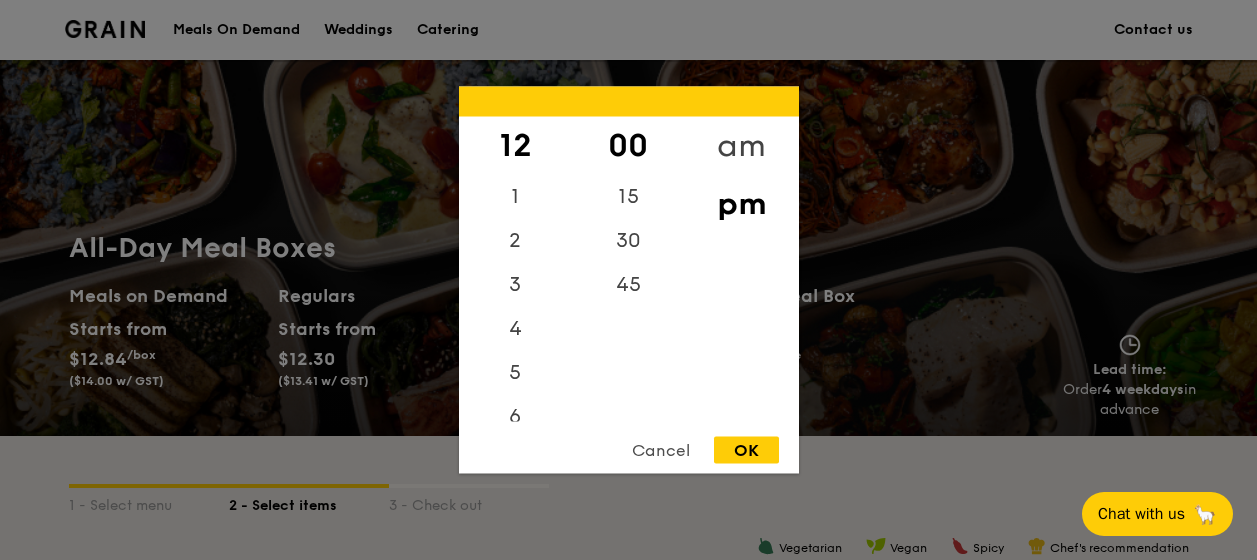 click on "am" at bounding box center (741, 146) 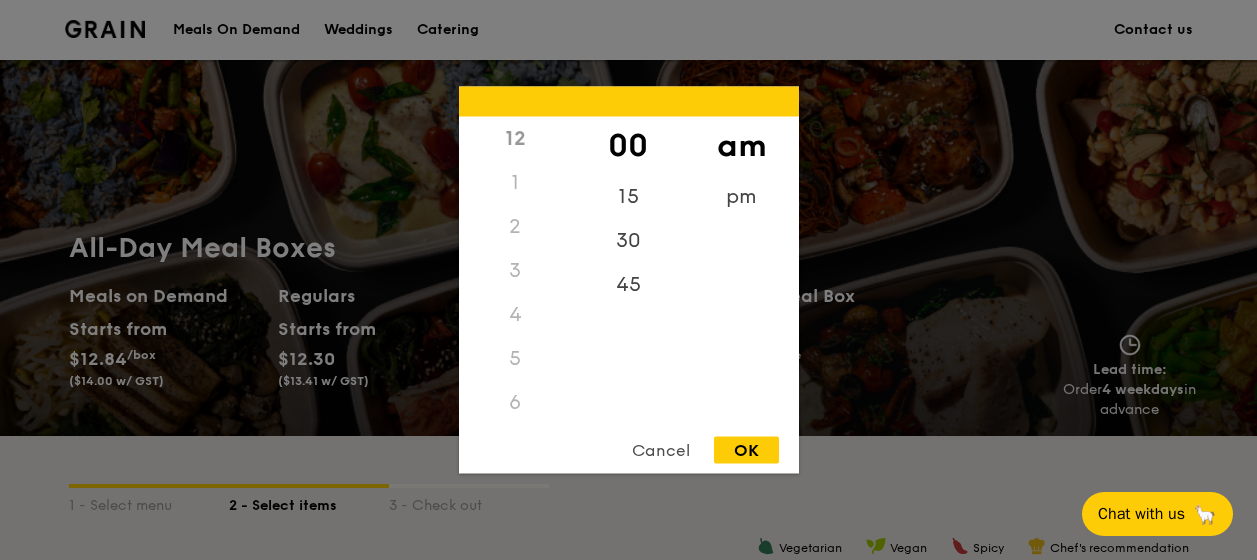 scroll, scrollTop: 222, scrollLeft: 0, axis: vertical 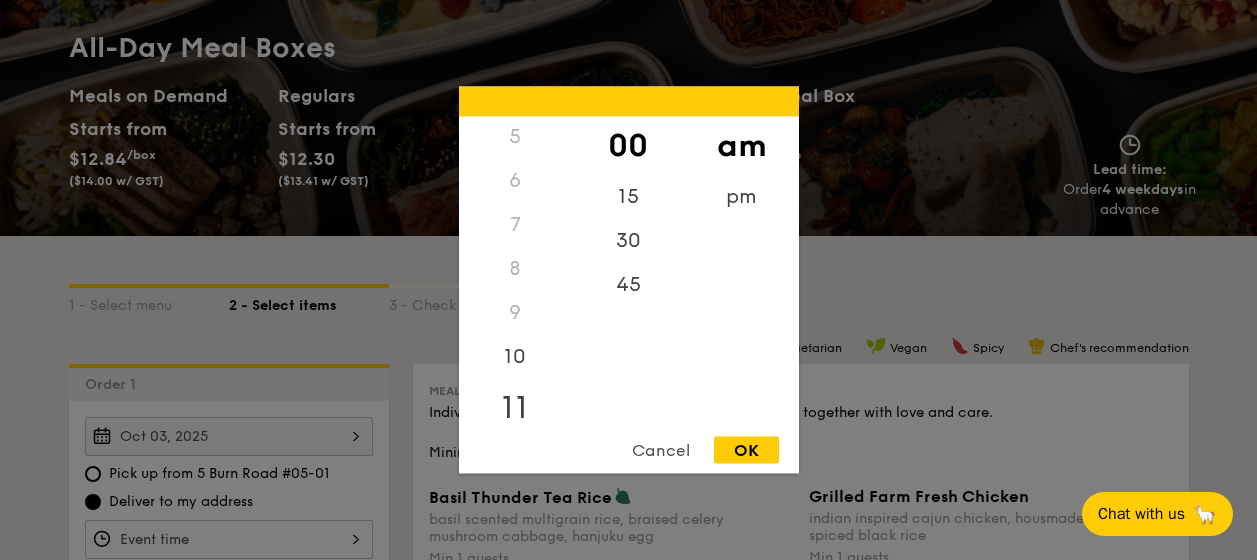 click on "11" at bounding box center (515, 408) 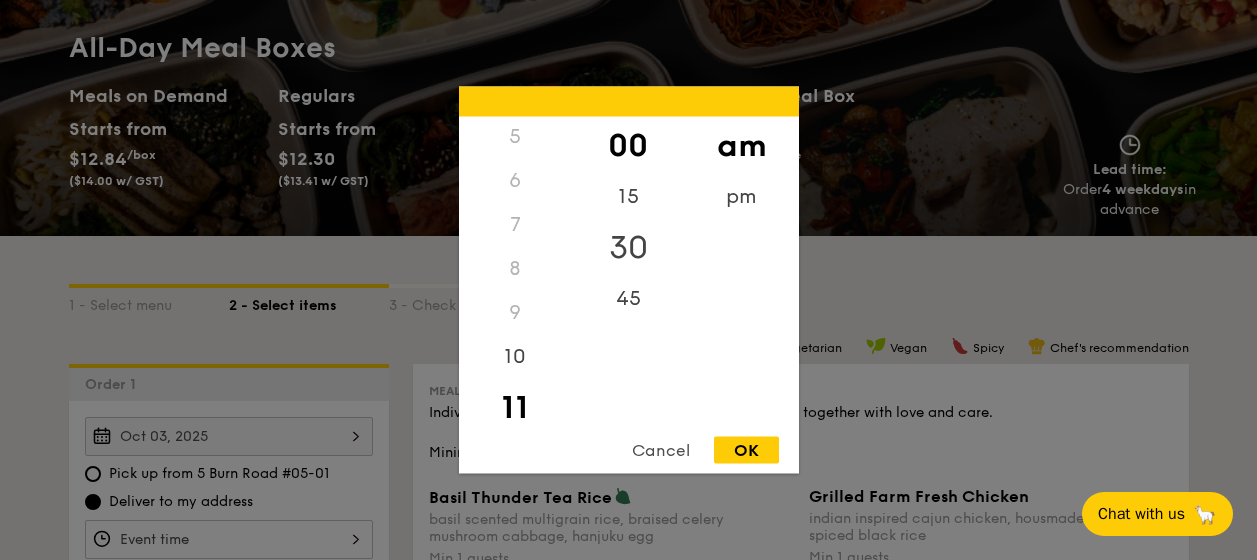 click on "30" at bounding box center [628, 248] 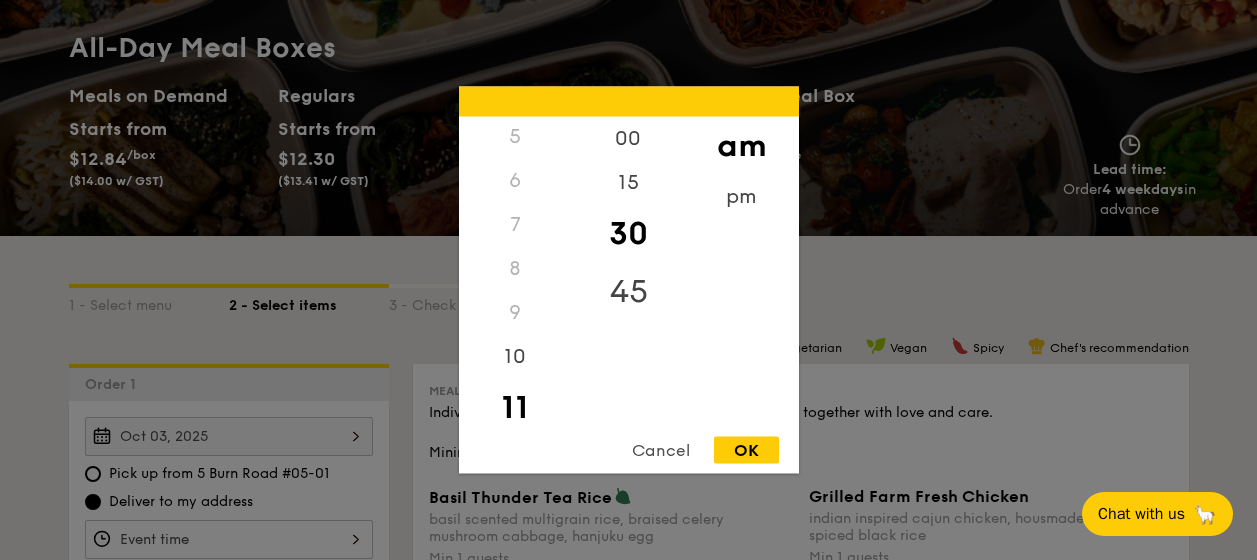click on "45" at bounding box center (628, 292) 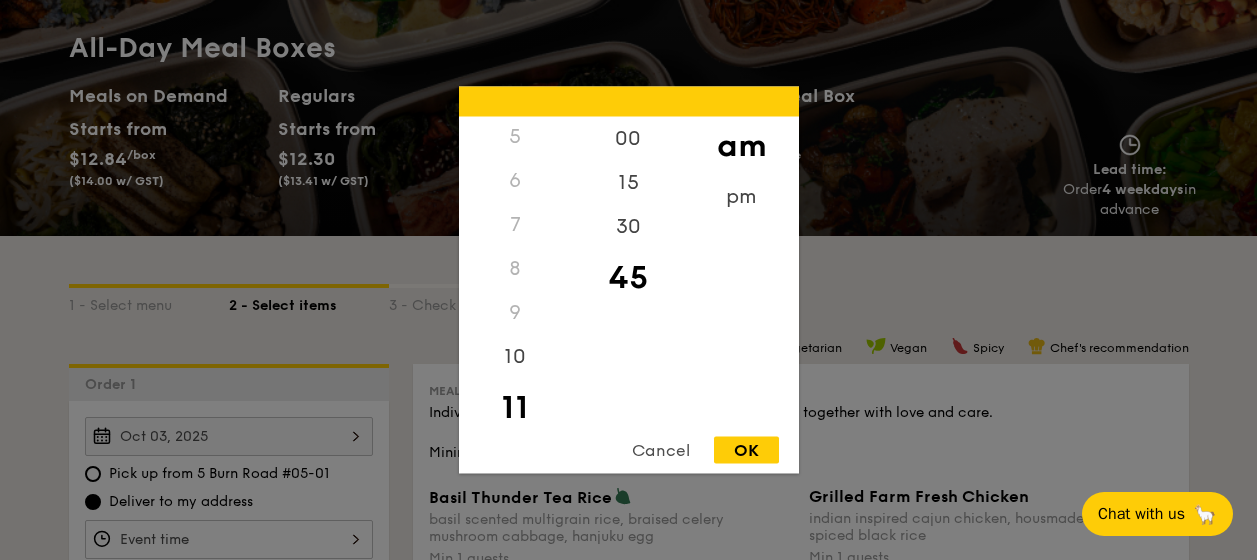 click on "OK" at bounding box center (746, 450) 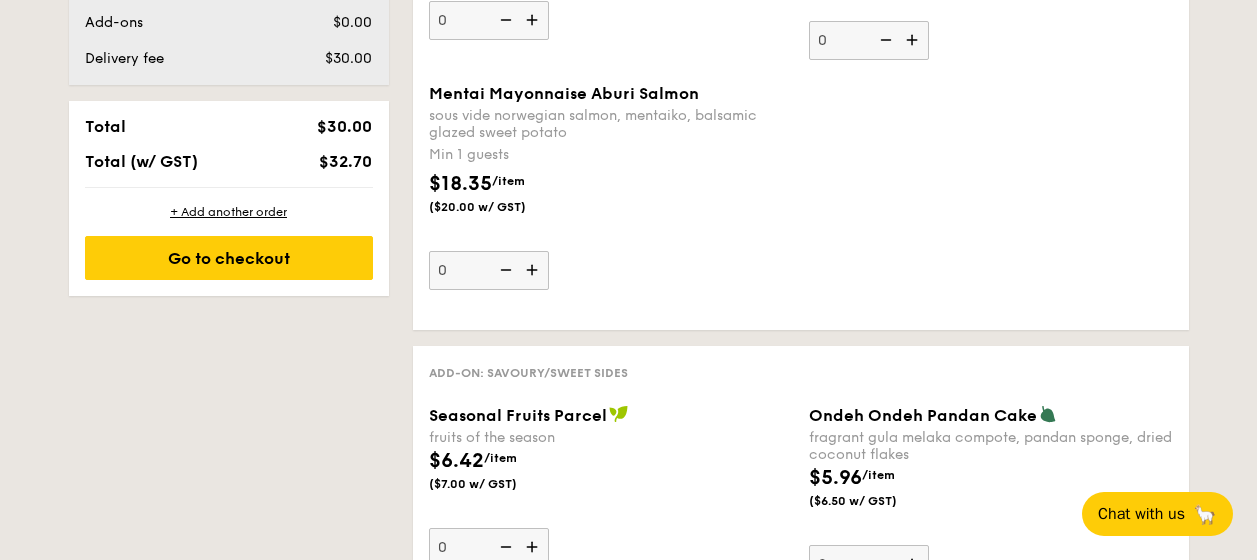 scroll, scrollTop: 1304, scrollLeft: 0, axis: vertical 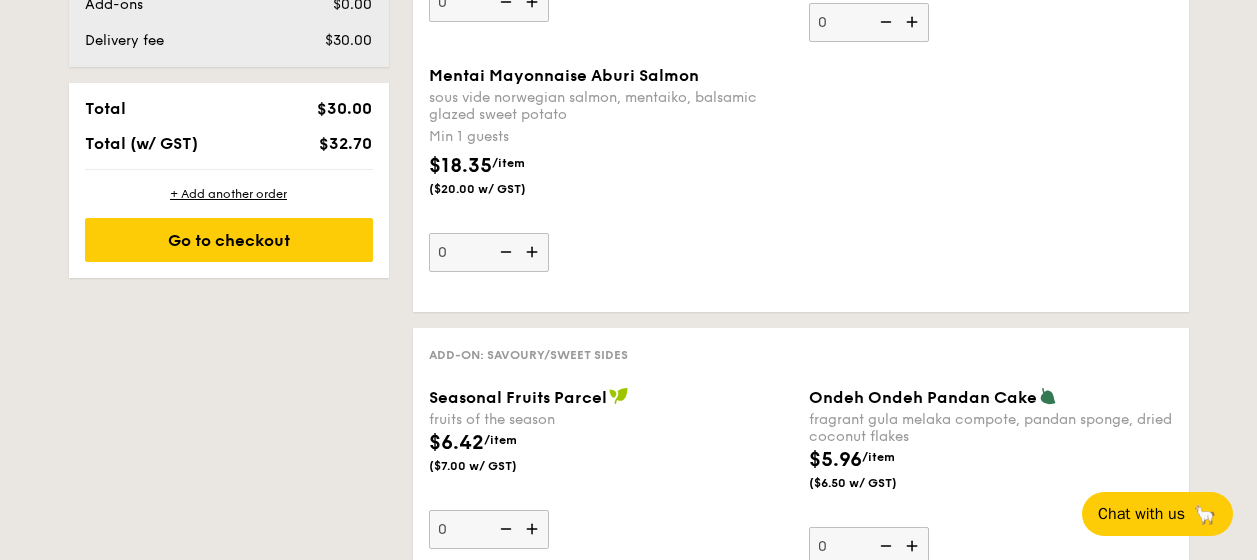 click at bounding box center (534, 252) 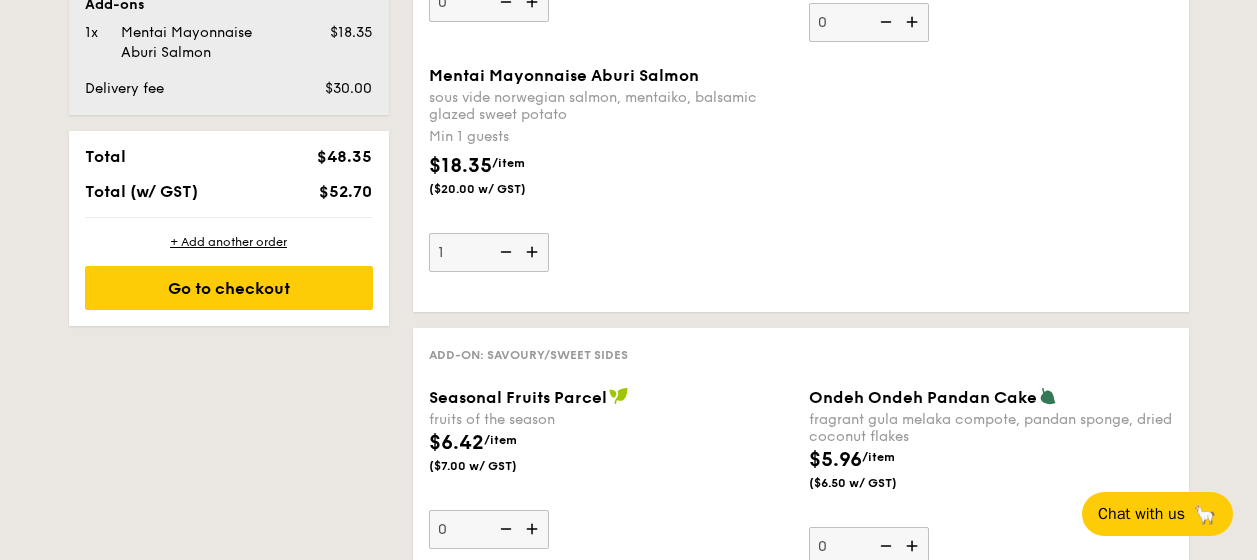 scroll, scrollTop: 1353, scrollLeft: 0, axis: vertical 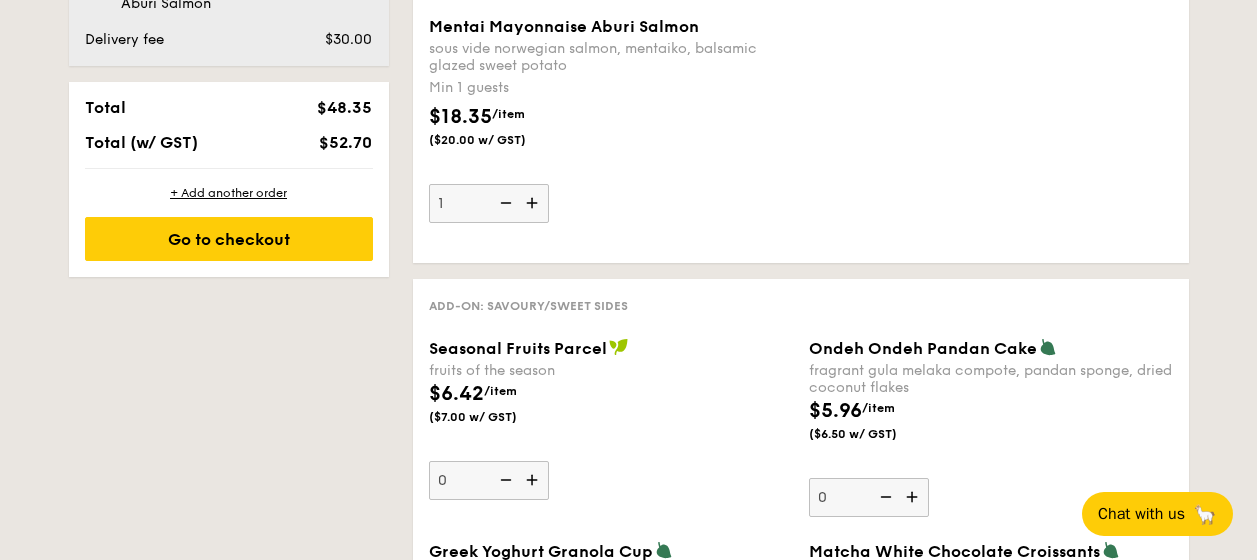 click on "Meals on Demand
Individual boxes of delicious and wholesome meals put together with love and care. Minimum order of 10 meal boxes. Basil Thunder Tea Rice basil scented multigrain rice, braised celery mushroom cabbage, hanjuku egg
Min 1 guests
$12.84
/item
($14.00 w/ GST)
0 Grilled Farm Fresh Chicken indian inspired cajun chicken, housmade pesto, spiced black rice
Min 1 guests
$13.76
/item
($15.00 w/ GST)
0 Honey Duo Mustard Chicken house-blend mustard, maple soy baked potato, linguine, cherry tomato
Min 1 guests
$14.22
/item
($15.50 w/ GST)
0 Thai Fiesta Salad accented with lemongrass, kaffir lime leaf, red chilli
Min 1 guests
$14.22
/item
($15.50 w/ GST)
0 Kampung Ayam Masak Merah
$14.22
0 0 1" at bounding box center (801, -263) 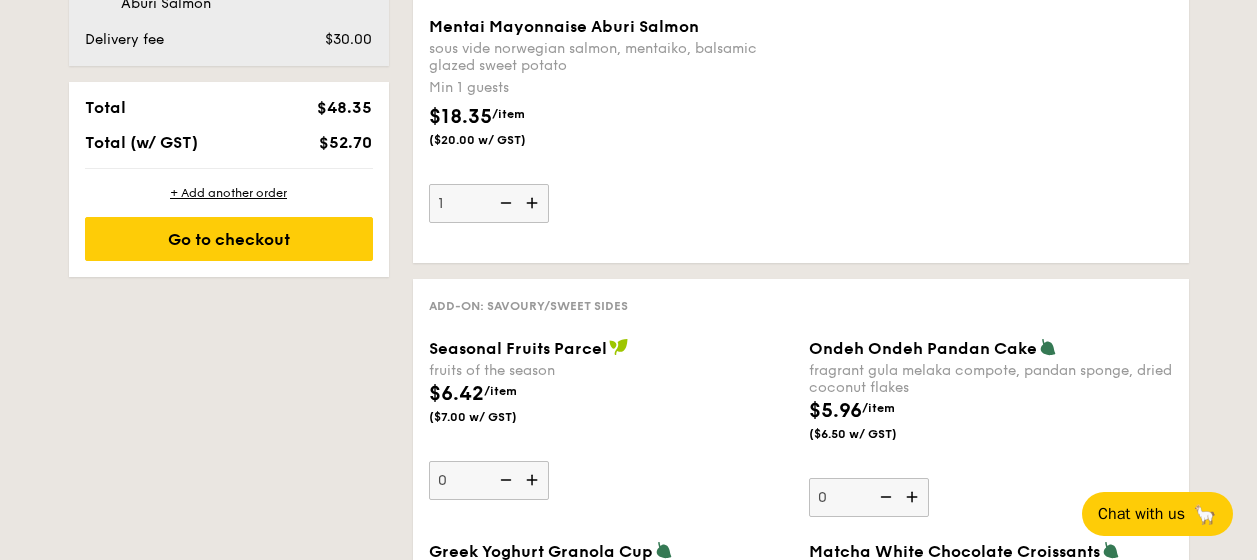 click at bounding box center [534, 203] 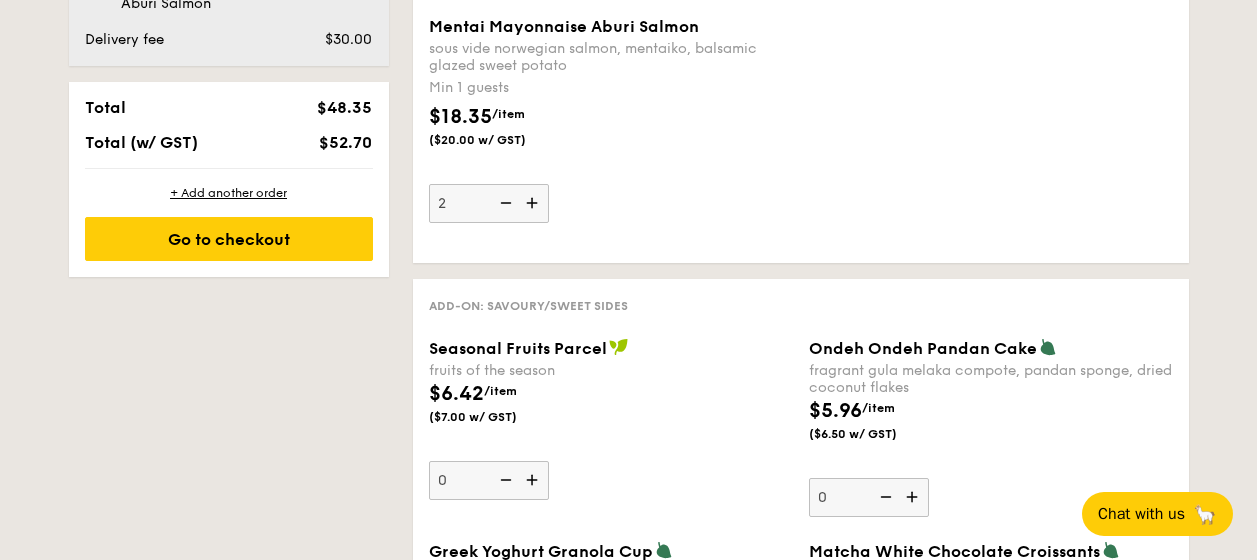 click at bounding box center (534, 203) 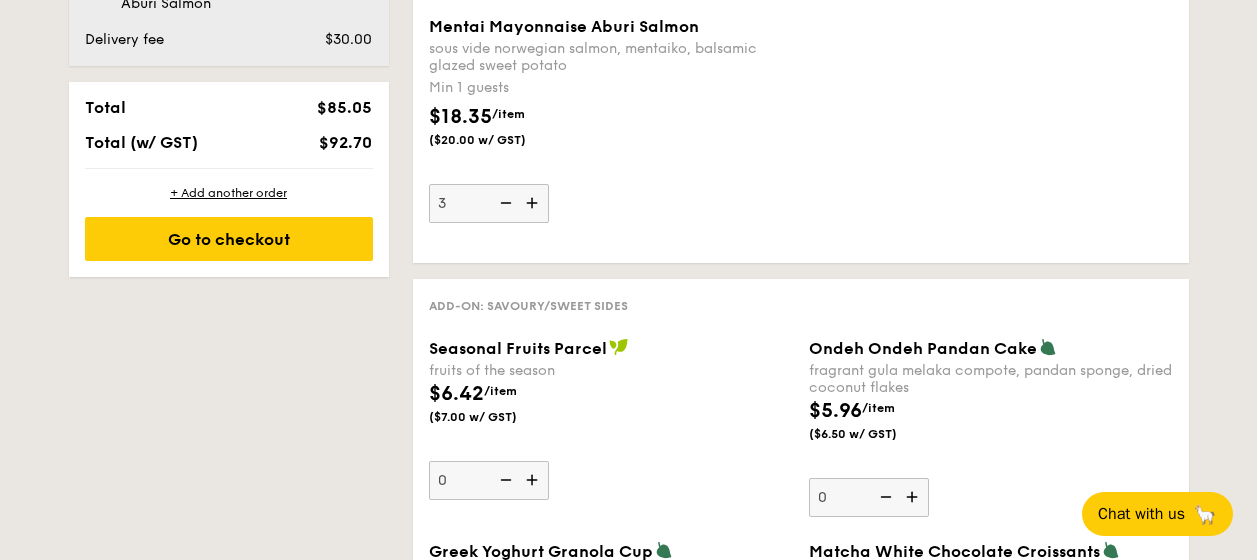 click at bounding box center (534, 203) 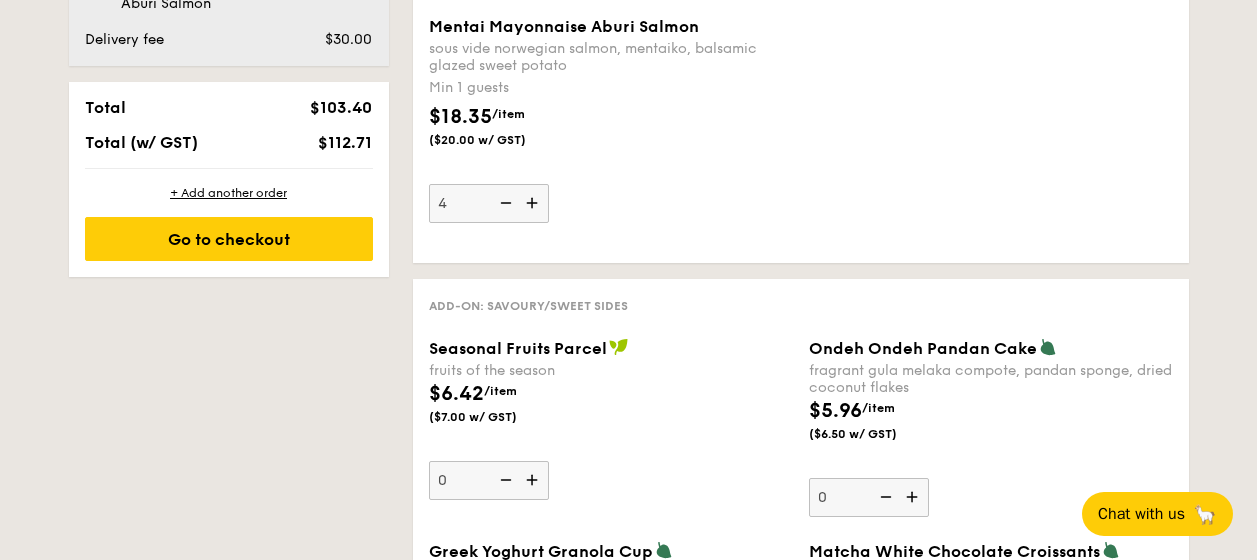 click at bounding box center (534, 203) 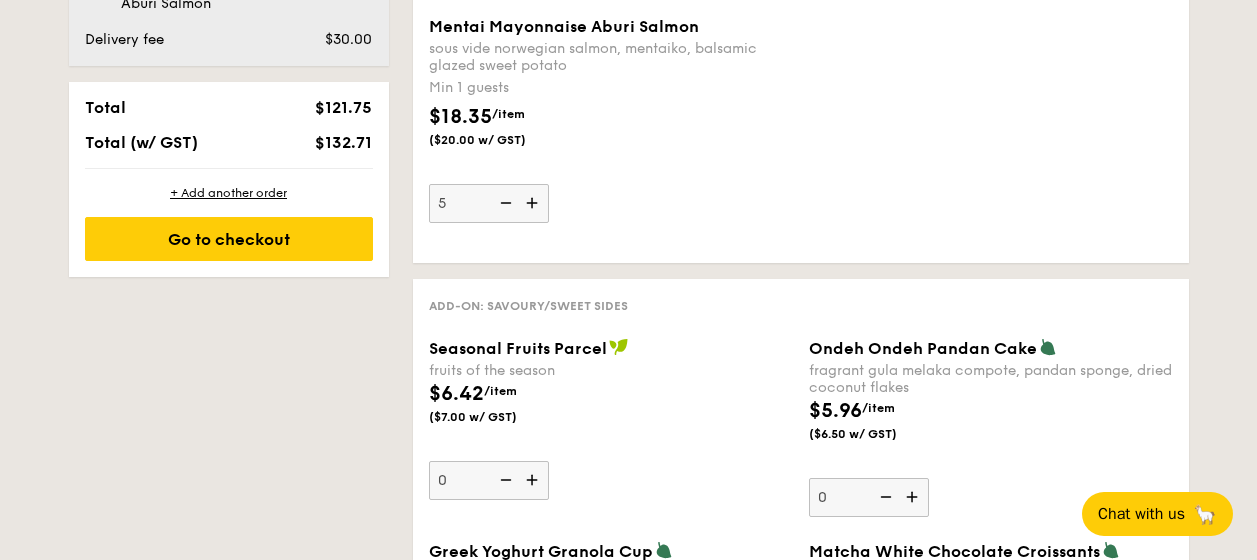 click at bounding box center (534, 203) 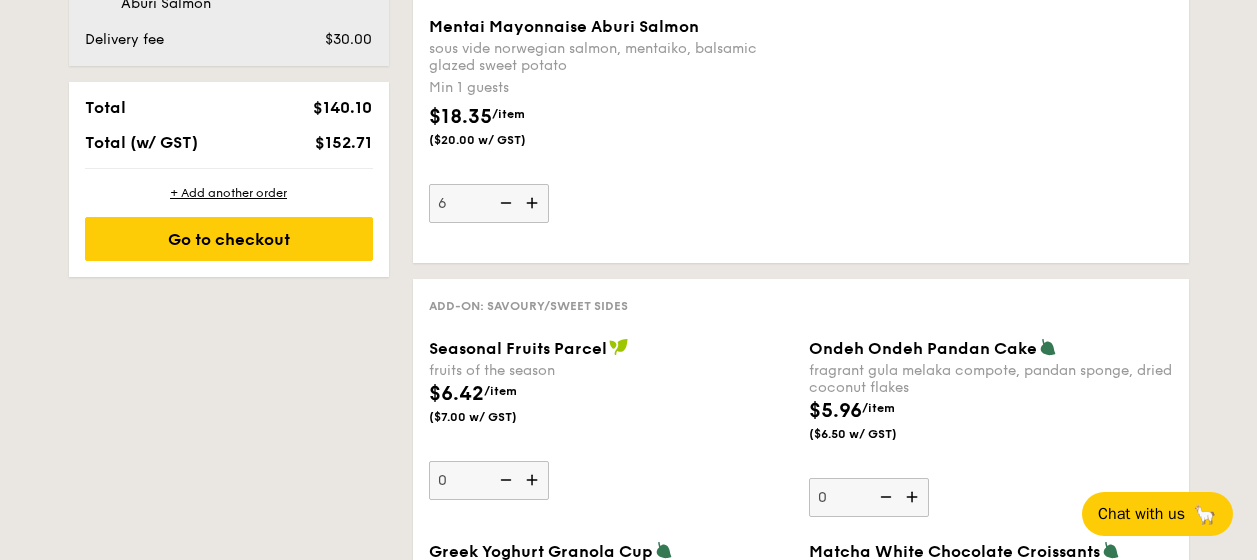 click on "Mentai Mayonnaise Aburi Salmon sous vide norwegian salmon, mentaiko, balsamic glazed sweet potato
Min 1 guests
$18.35
/item
($20.00 w/ GST)
6" at bounding box center (611, 120) 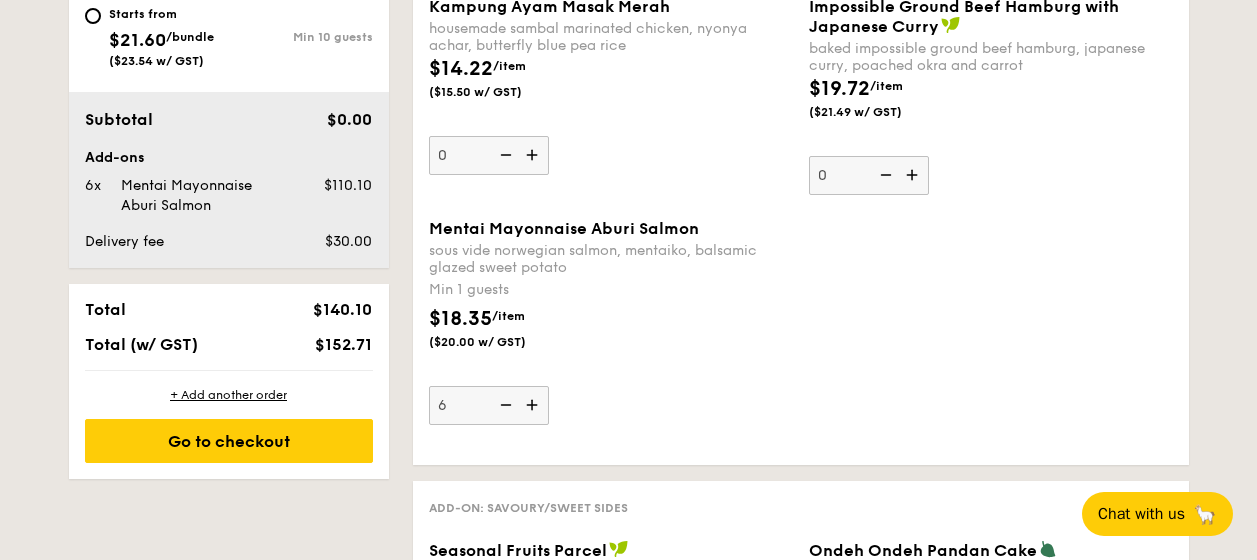 scroll, scrollTop: 1050, scrollLeft: 0, axis: vertical 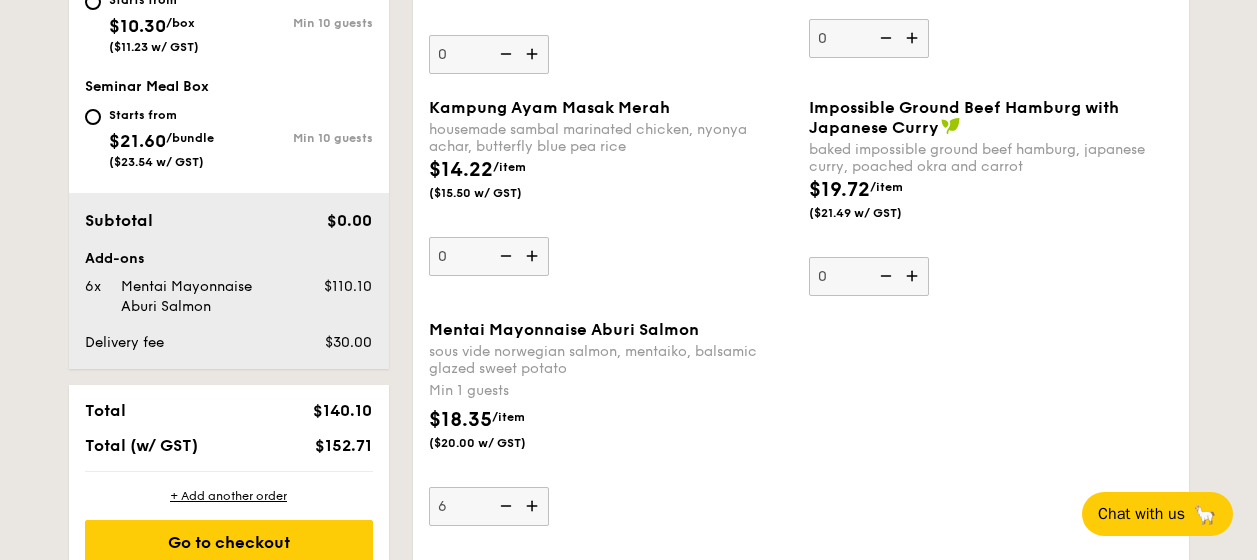 click at bounding box center (534, 256) 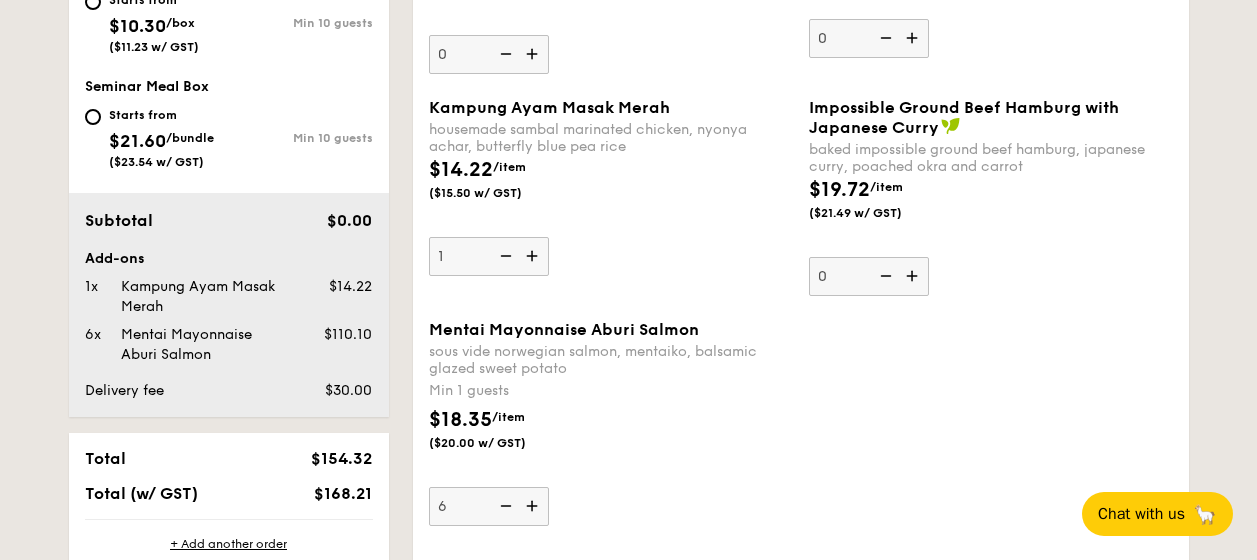 click at bounding box center [534, 256] 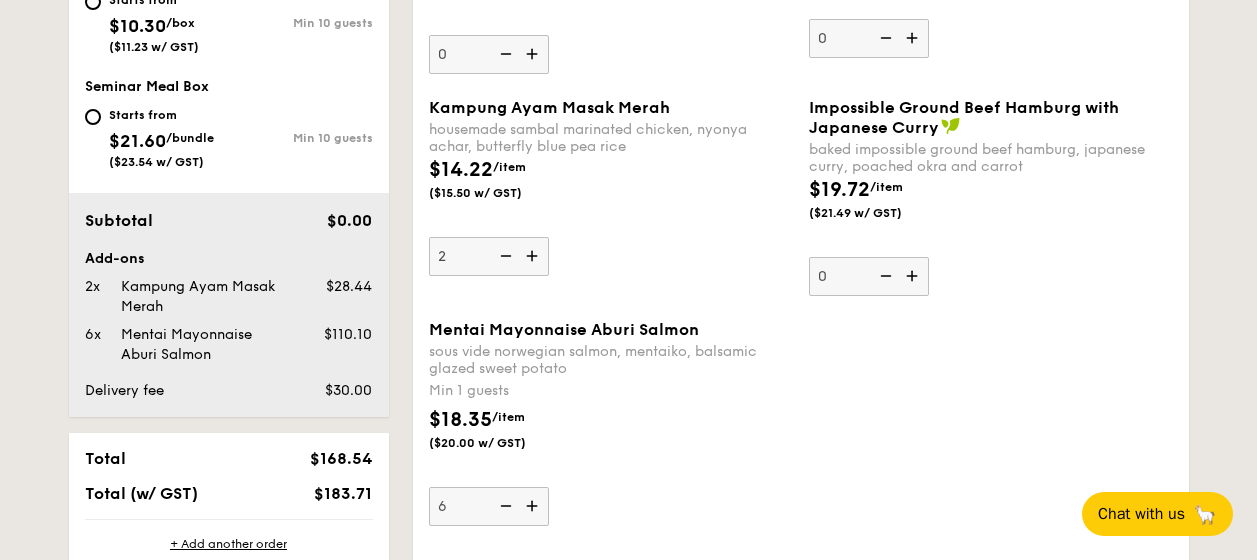 click at bounding box center (534, 256) 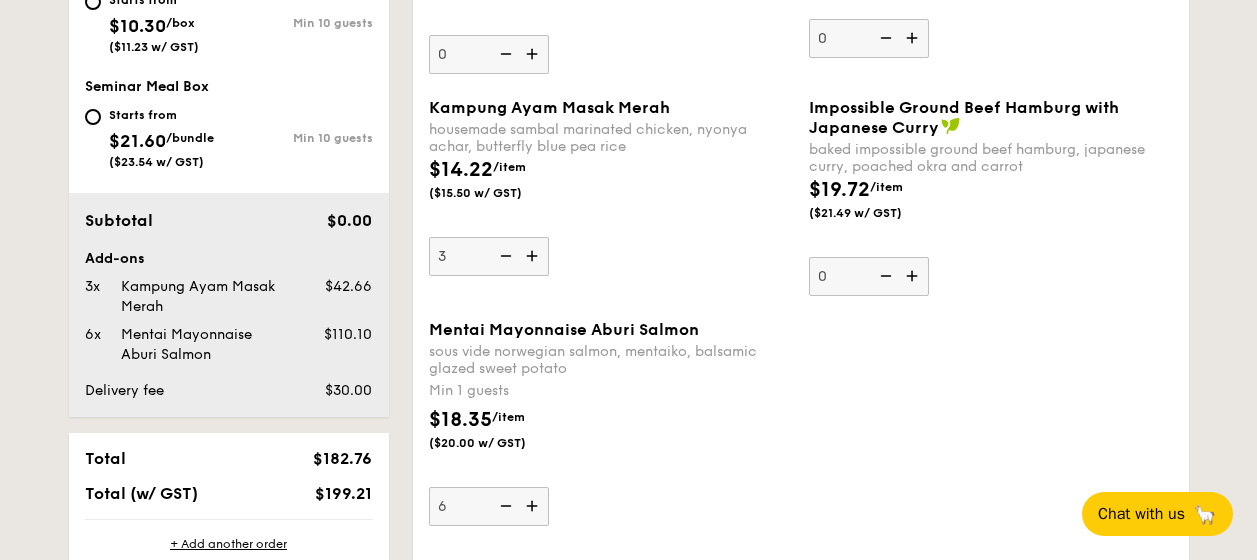 click at bounding box center (534, 256) 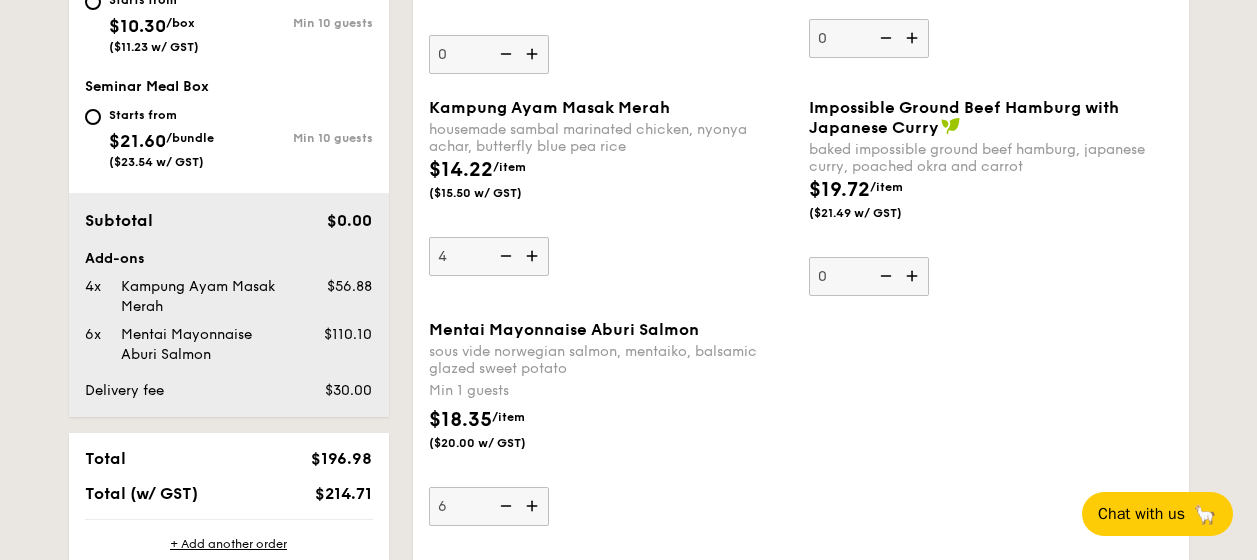 click at bounding box center (534, 256) 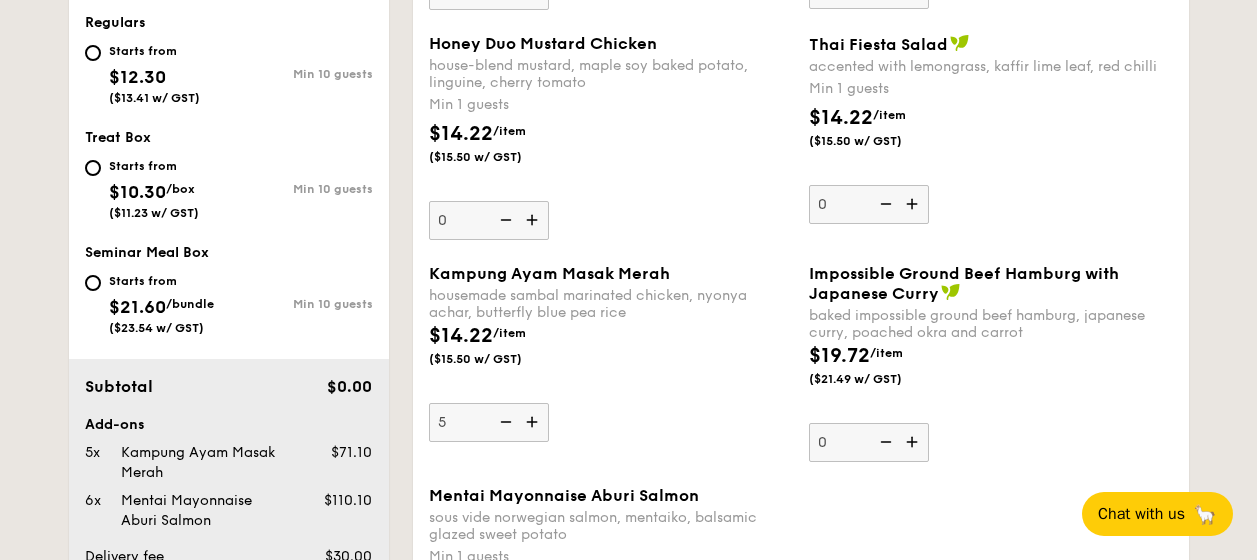 scroll, scrollTop: 749, scrollLeft: 0, axis: vertical 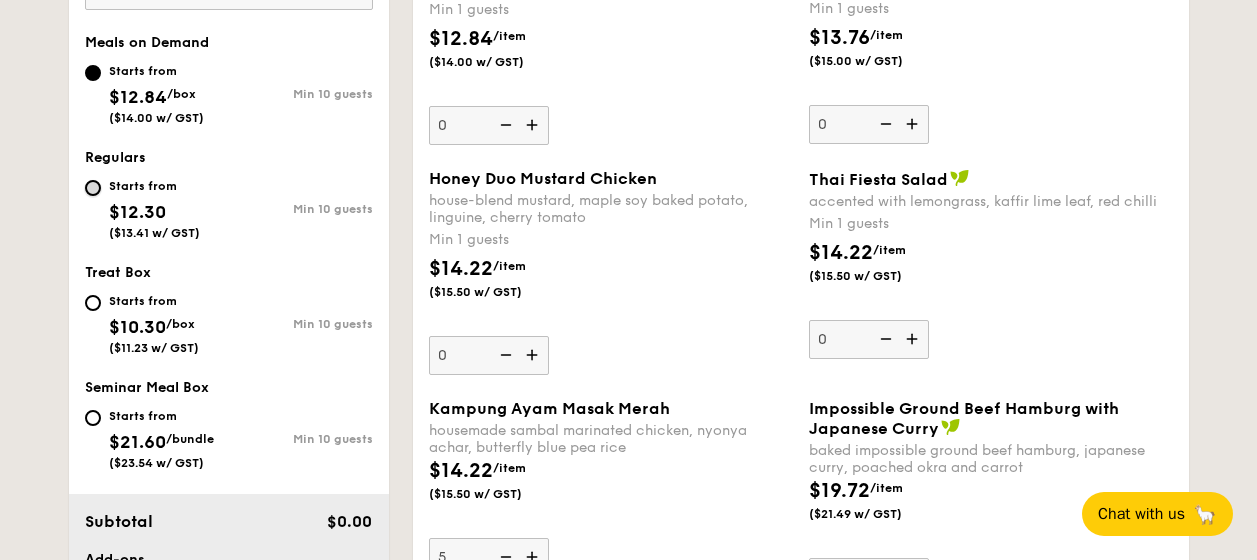 click on "Starts from
$12.30
($13.41 w/ GST)
Min 10 guests" at bounding box center (93, 188) 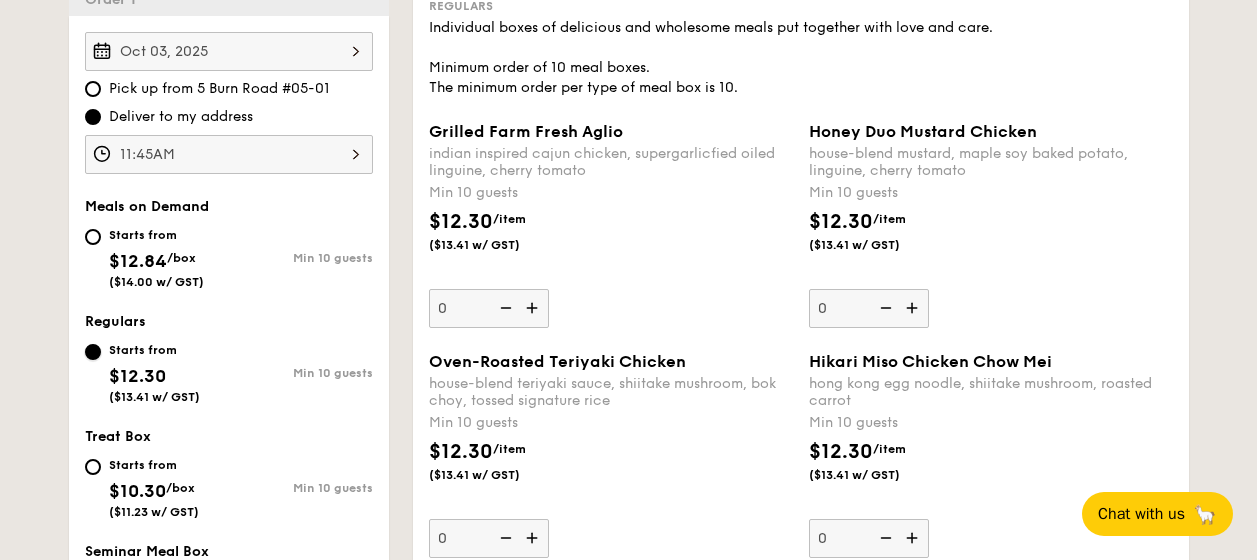 scroll, scrollTop: 548, scrollLeft: 0, axis: vertical 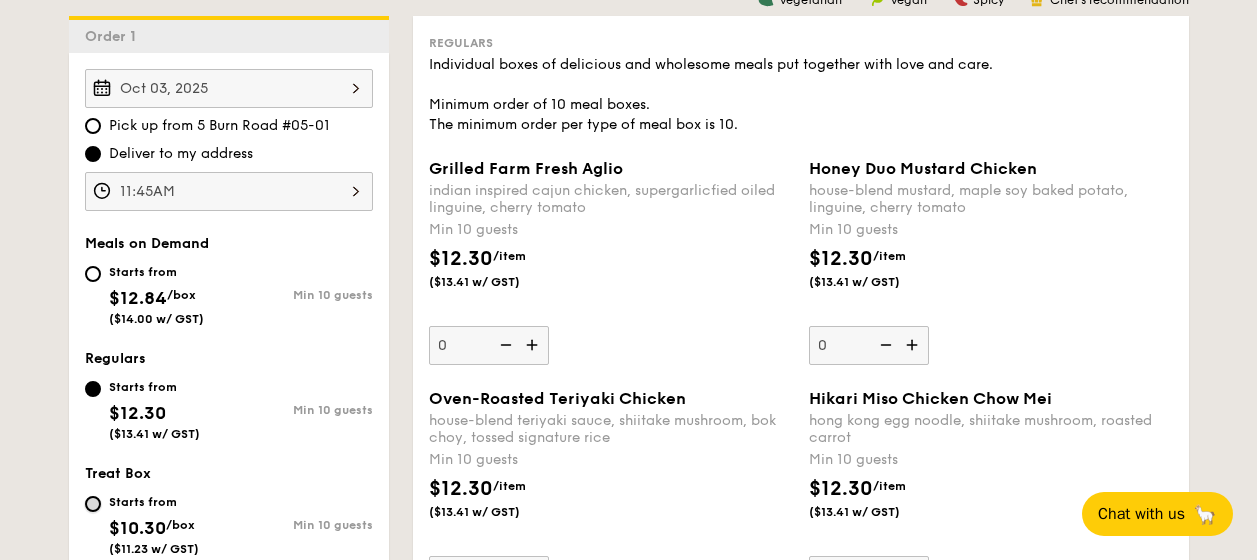 click on "Starts from
$10.30
/box
($11.23 w/ GST)
Min 10 guests" at bounding box center (93, 504) 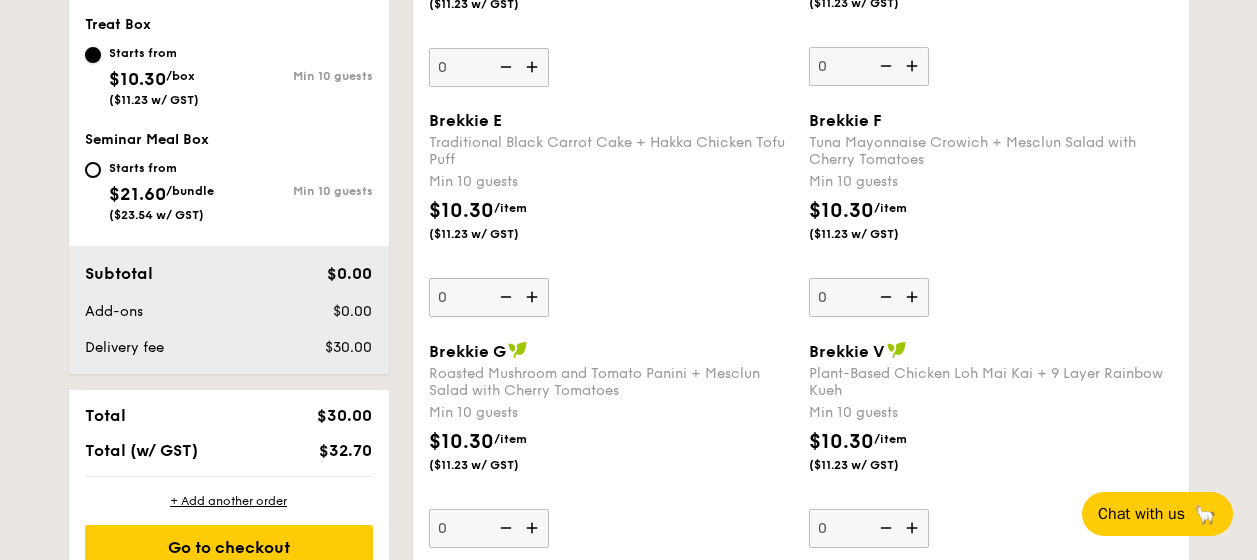 scroll, scrollTop: 1050, scrollLeft: 0, axis: vertical 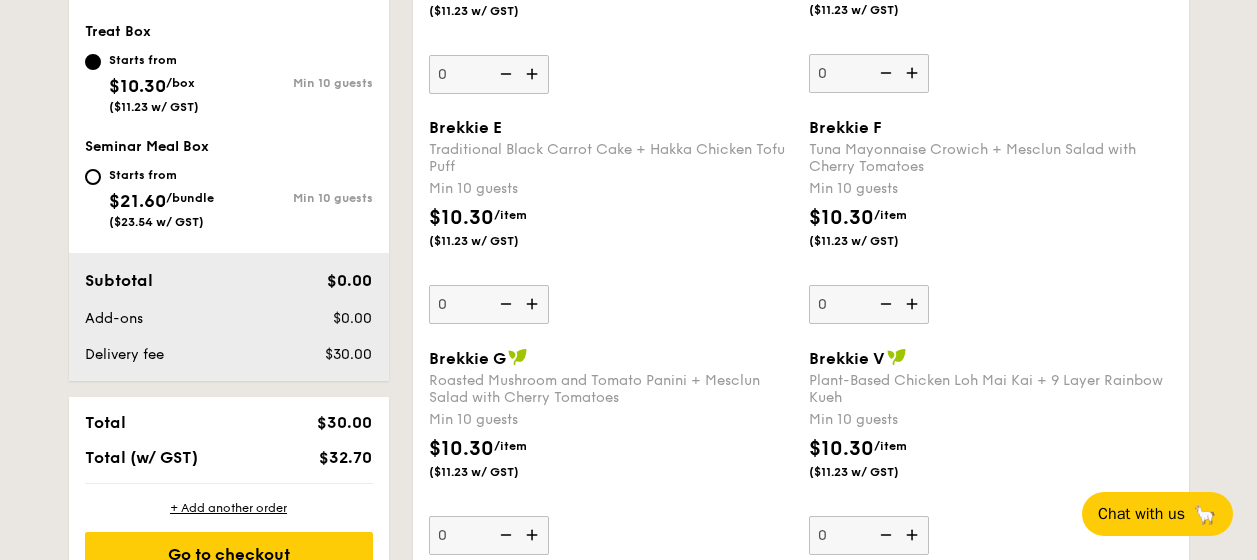 click on "Starts from
$21.60
/bundle
($23.54 w/ GST)" at bounding box center [157, 196] 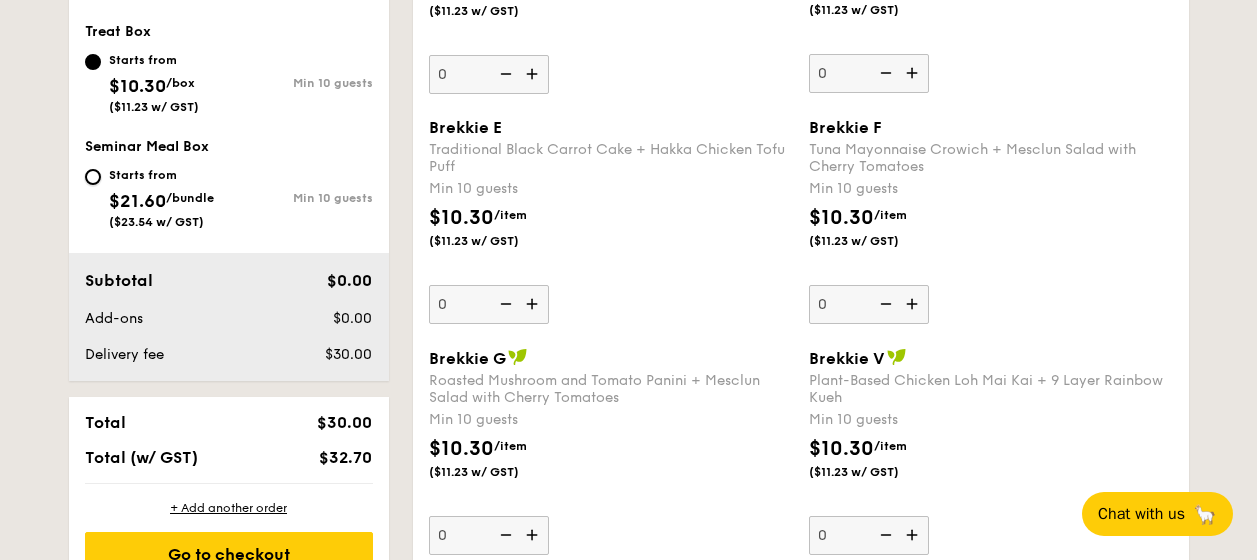 click on "Starts from
$21.60
/bundle
($23.54 w/ GST)
Min 10 guests" at bounding box center [93, 177] 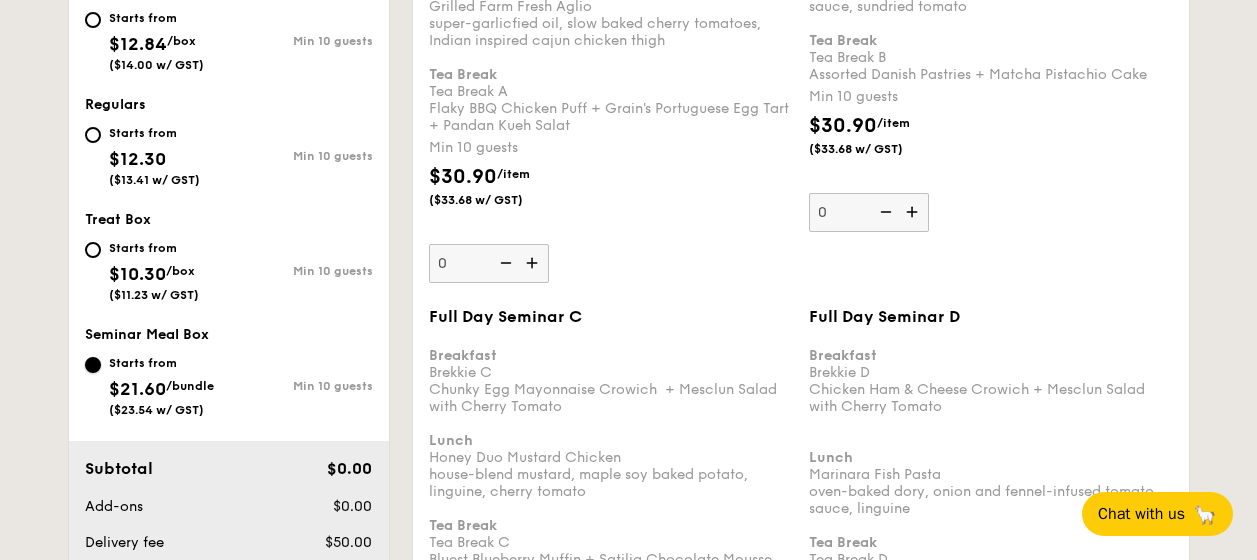 scroll, scrollTop: 914, scrollLeft: 0, axis: vertical 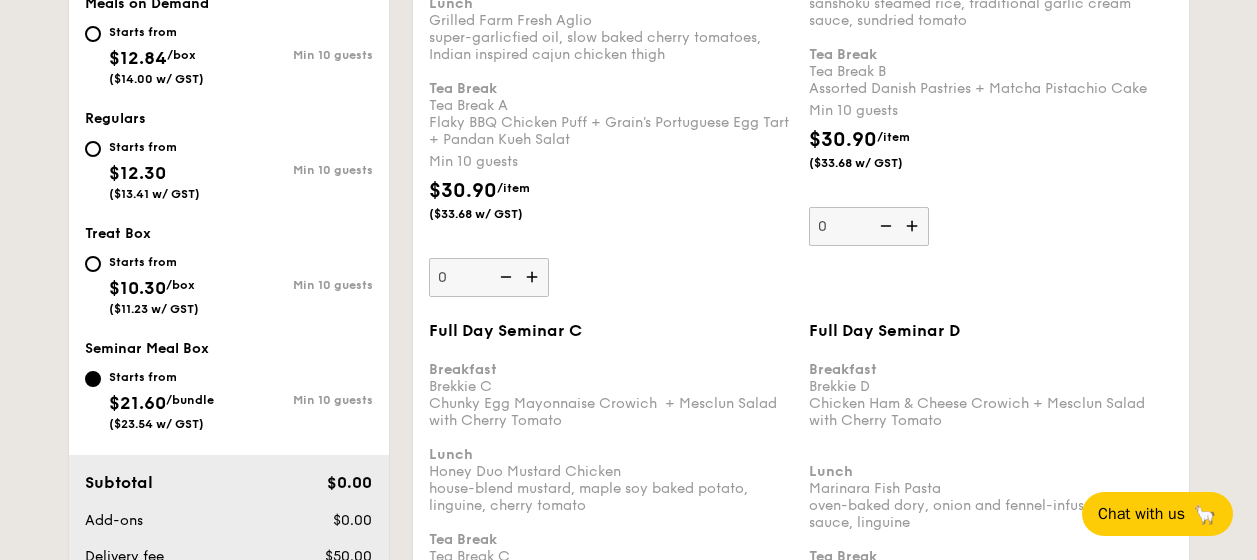 click on "Starts from
$12.30
($13.41 w/ GST)" at bounding box center (157, 168) 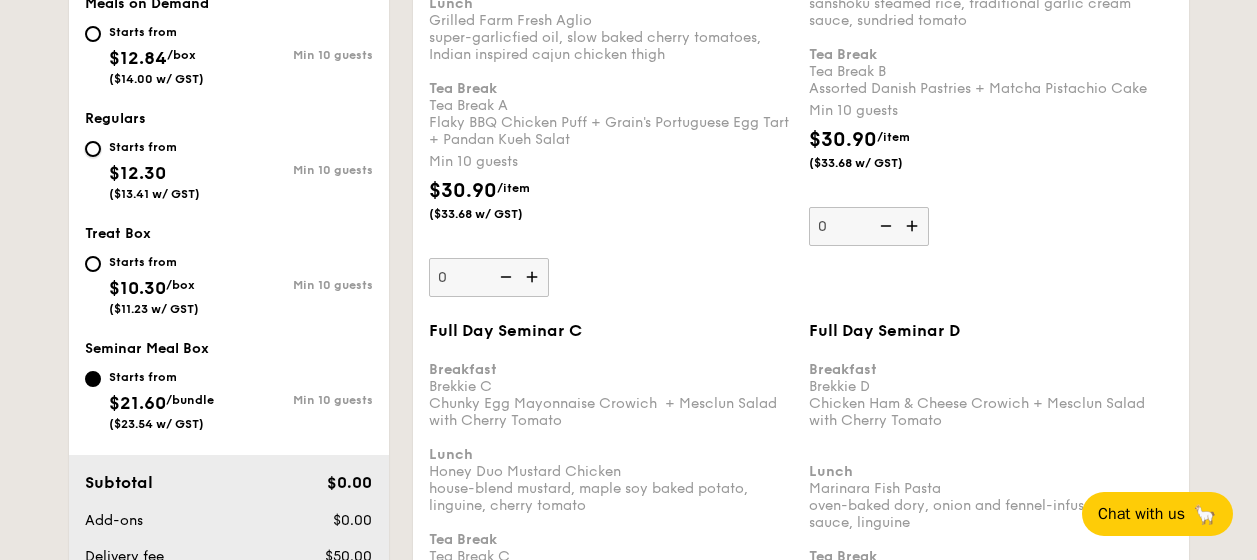 click on "Starts from
$12.30
($13.41 w/ GST)
Min 10 guests" at bounding box center (93, 149) 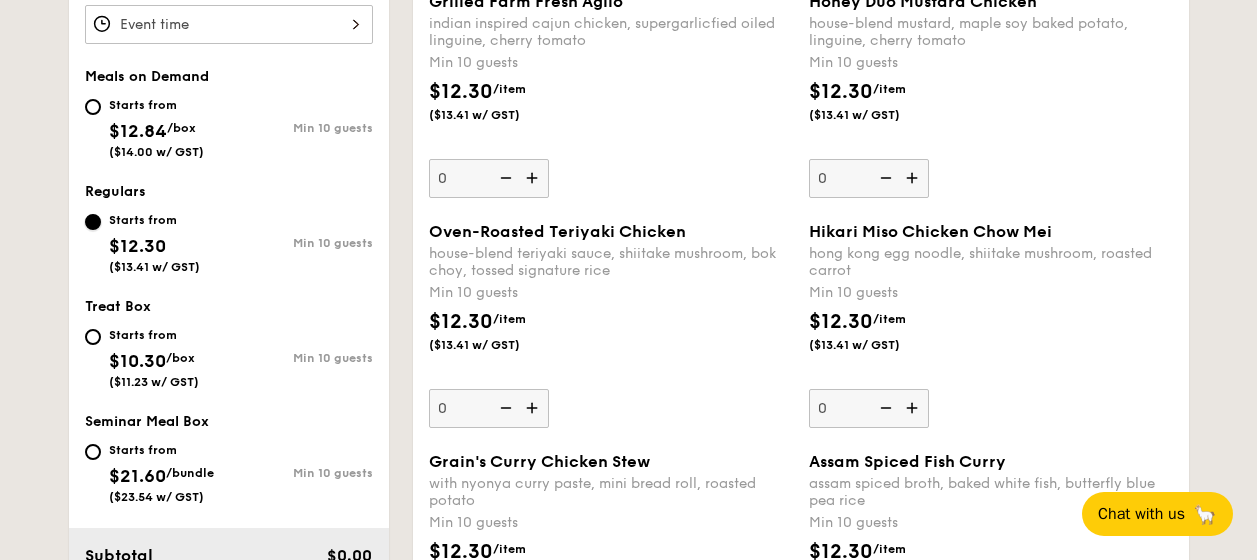 scroll, scrollTop: 686, scrollLeft: 0, axis: vertical 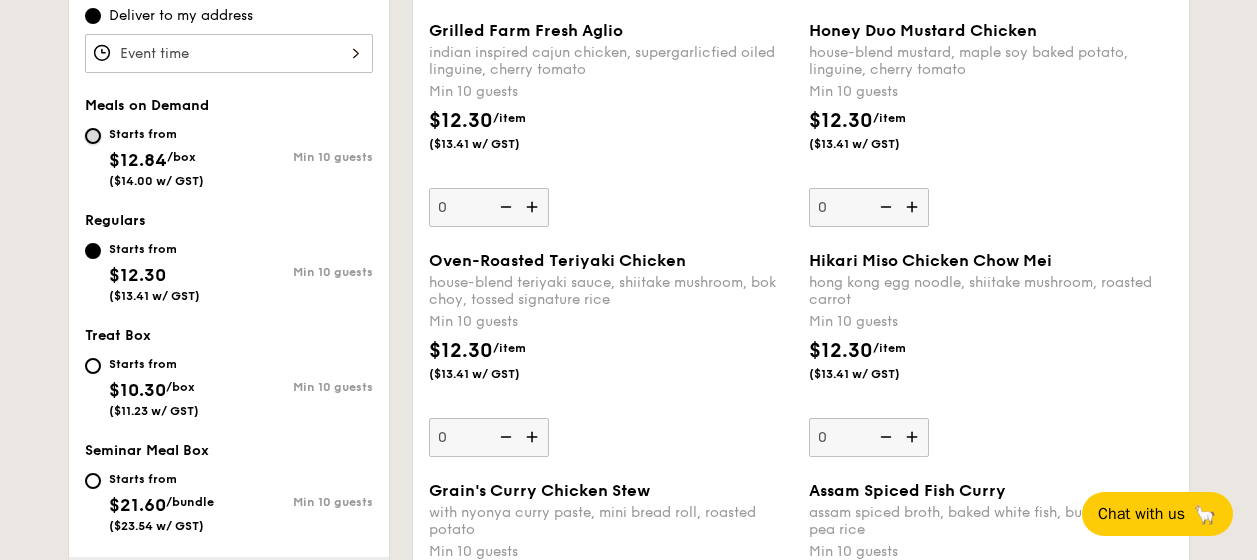 click on "Starts from
$12.84
/box
($14.00 w/ GST)
Min 10 guests" at bounding box center [93, 136] 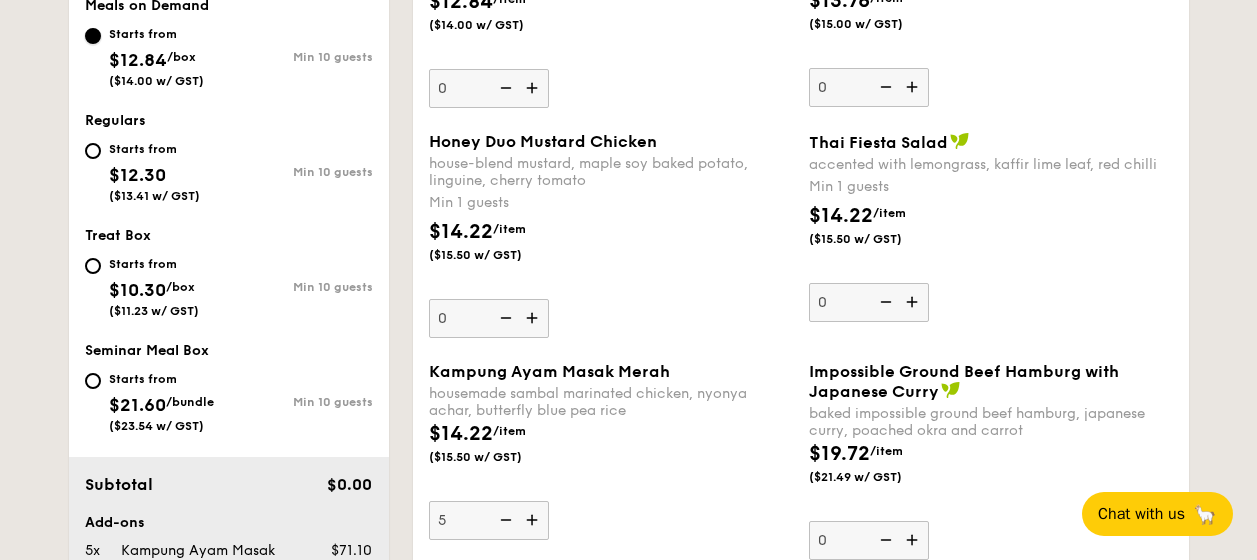 scroll, scrollTop: 686, scrollLeft: 0, axis: vertical 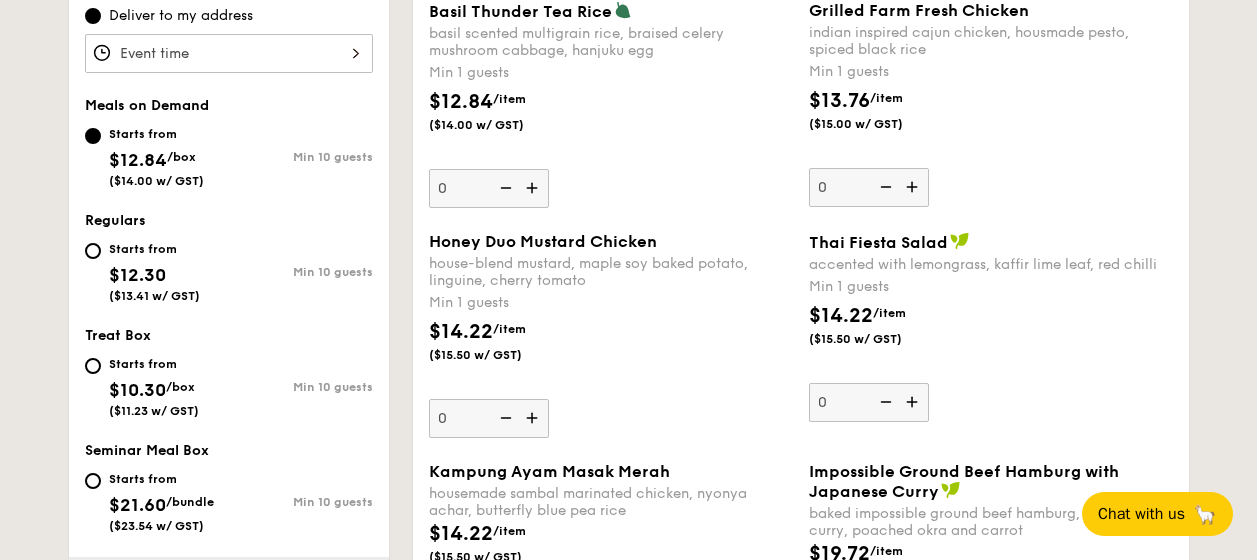 click at bounding box center (534, 418) 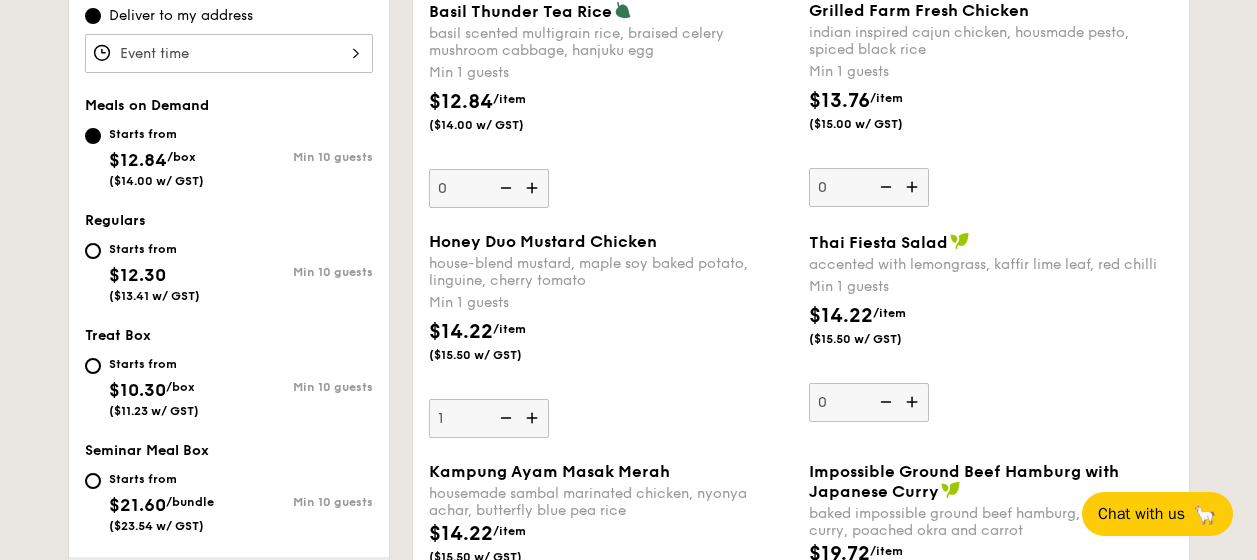 click at bounding box center (534, 418) 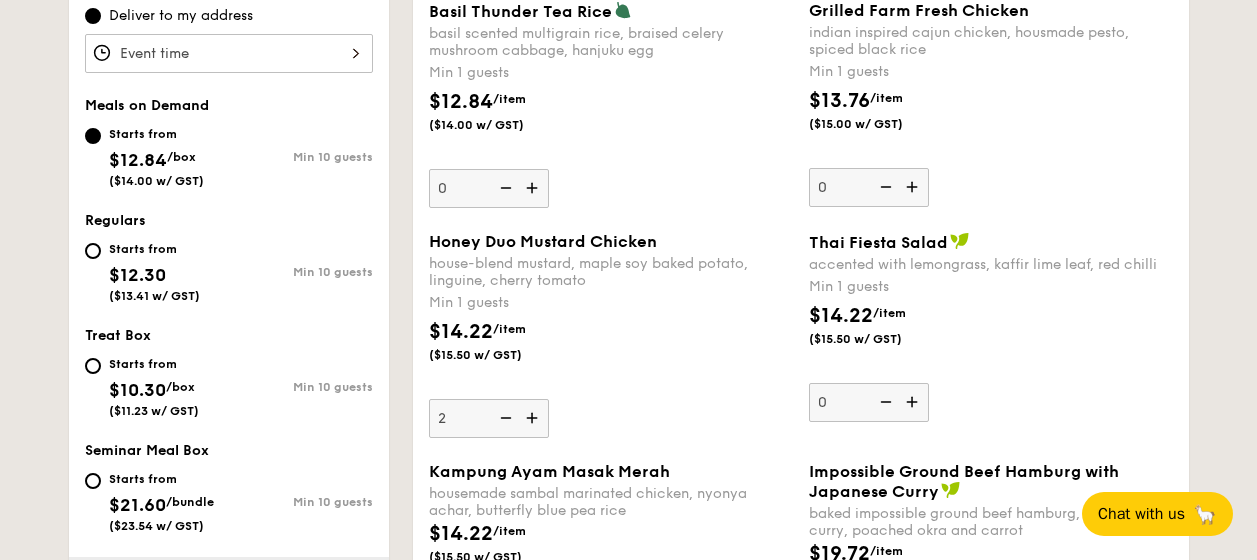 click at bounding box center (534, 418) 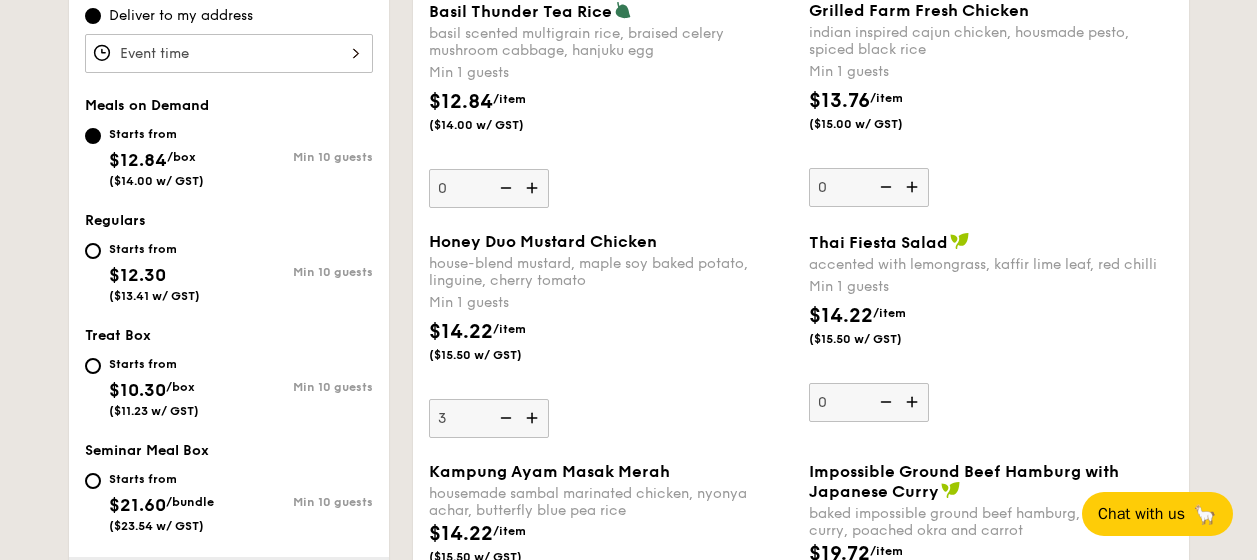 click at bounding box center [534, 418] 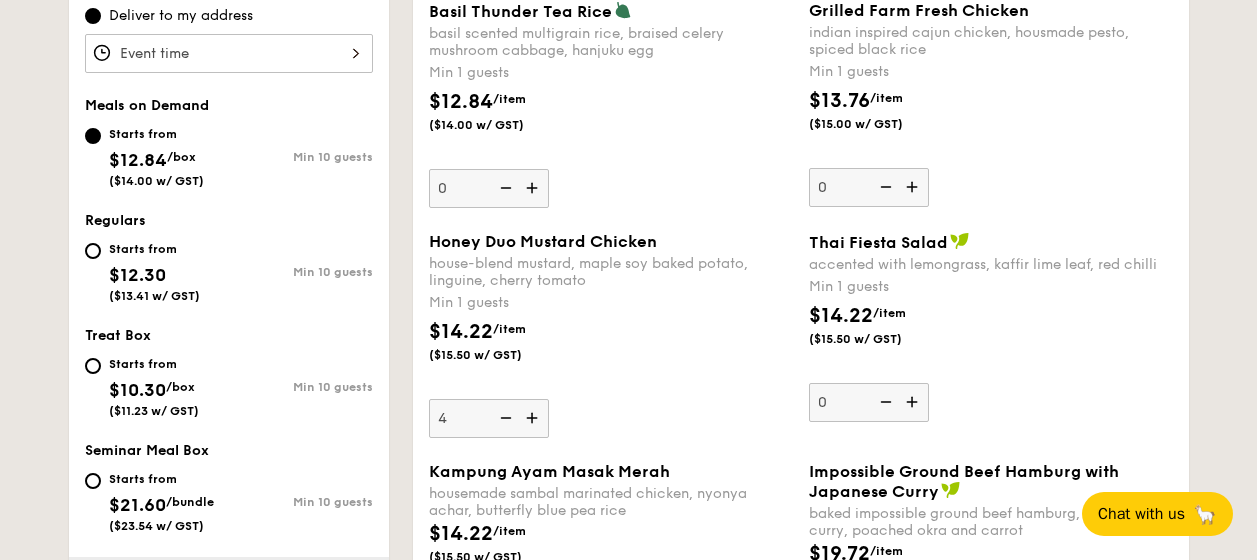click at bounding box center (534, 418) 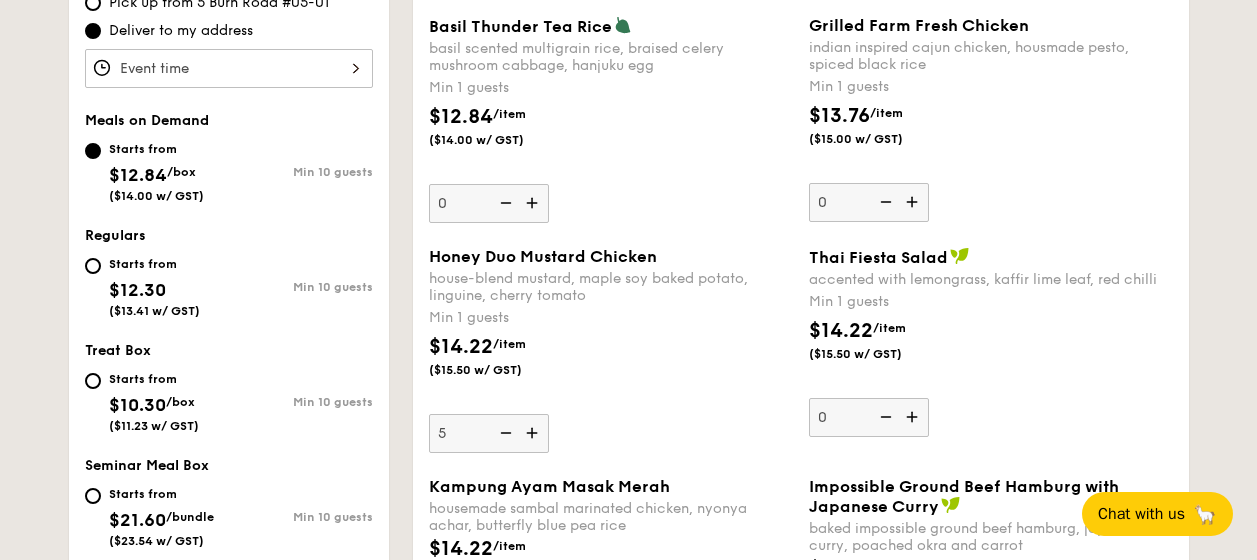 scroll, scrollTop: 786, scrollLeft: 0, axis: vertical 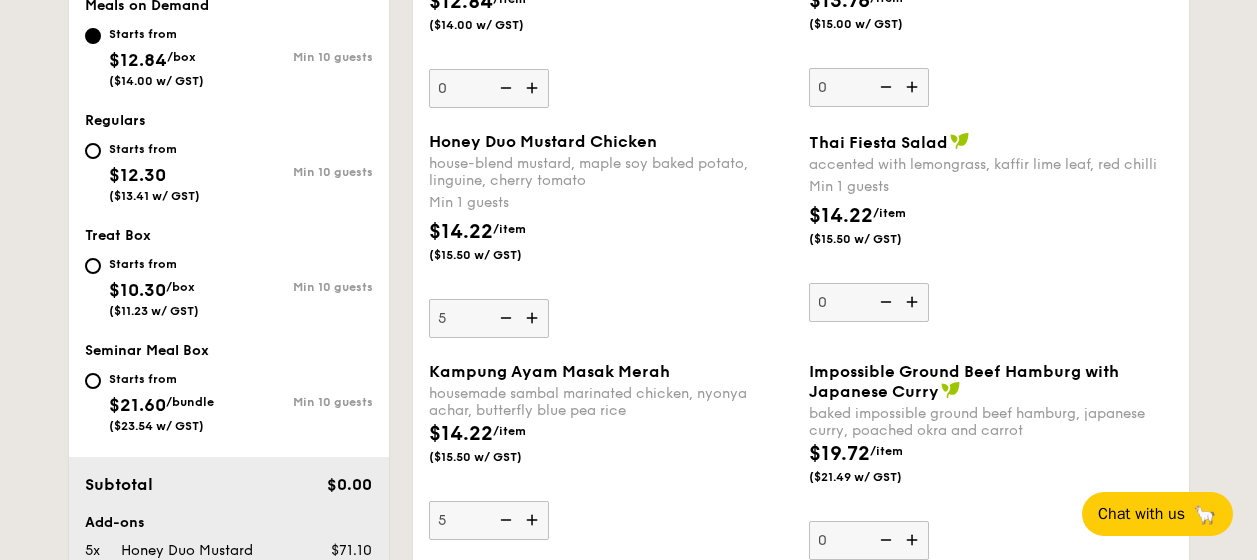 click at bounding box center [504, 520] 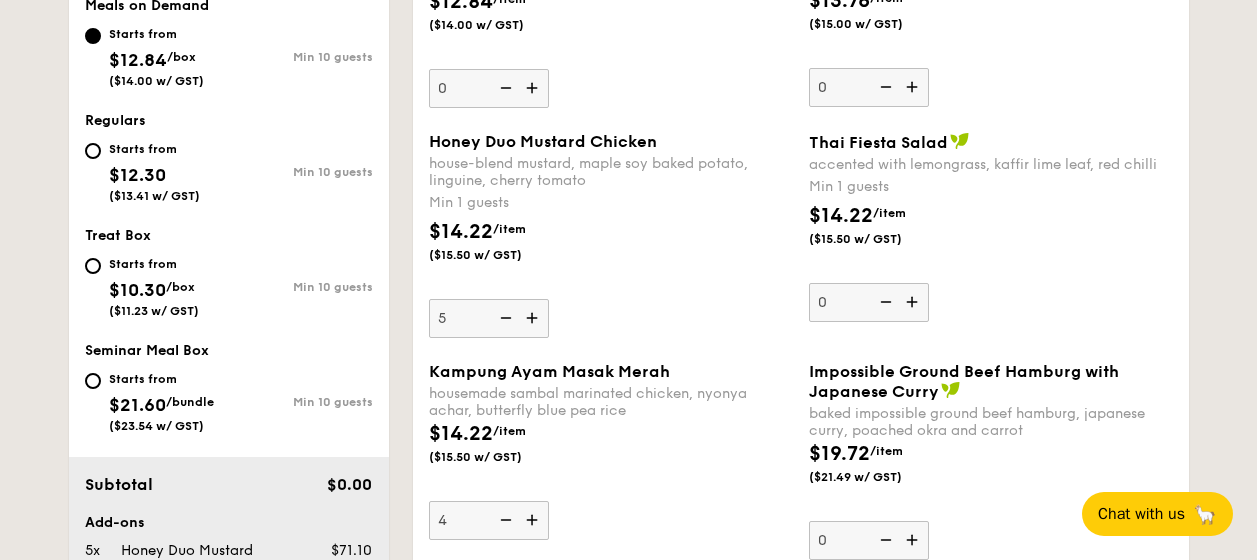 click at bounding box center [504, 520] 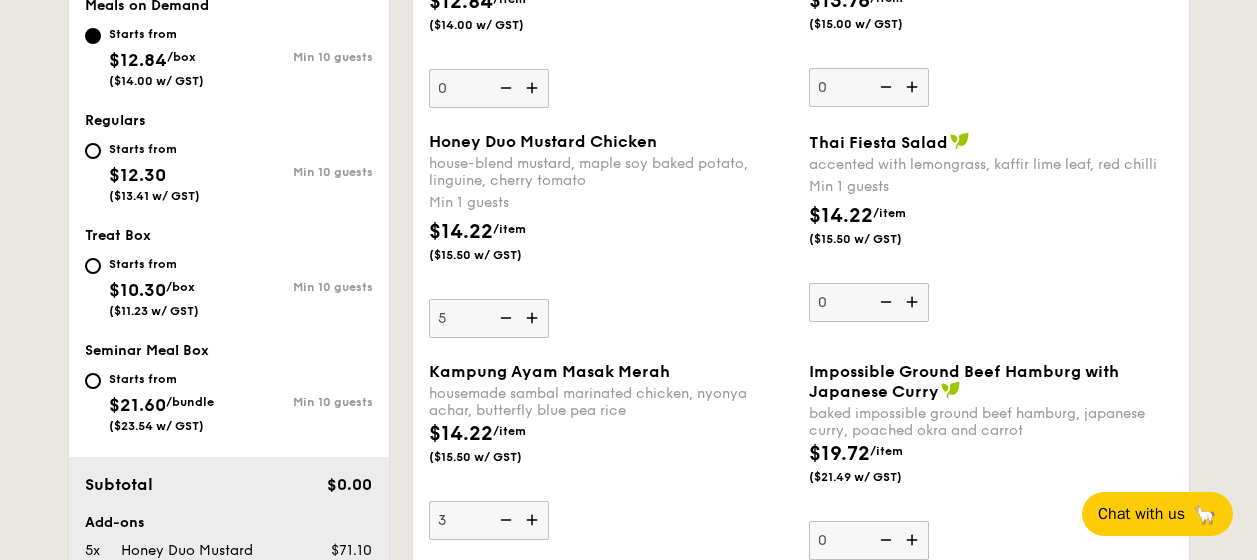 click at bounding box center [504, 520] 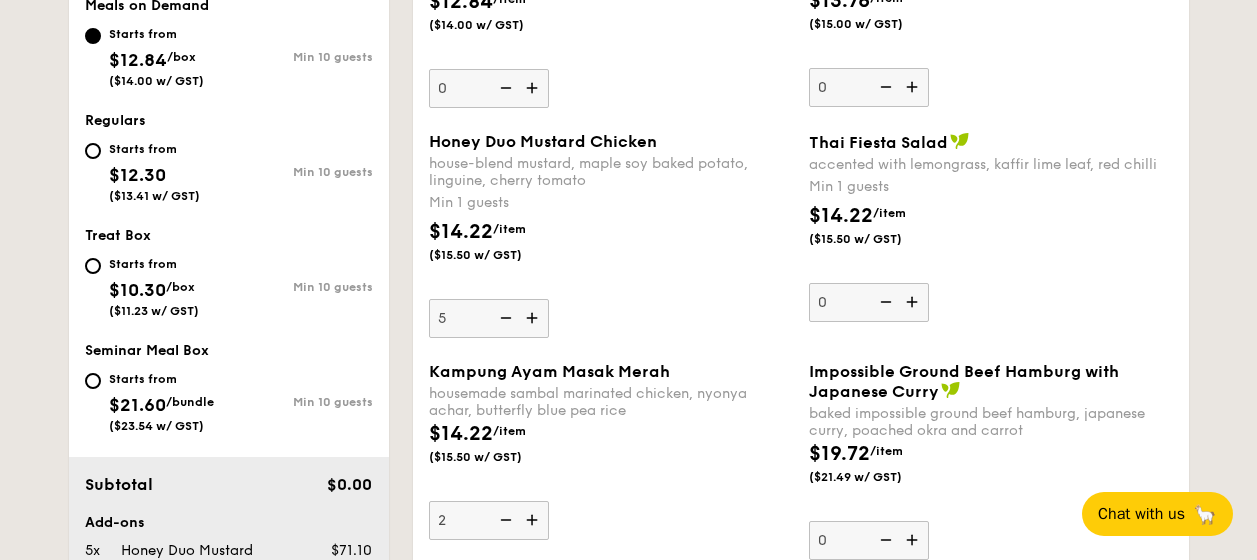 click at bounding box center [504, 520] 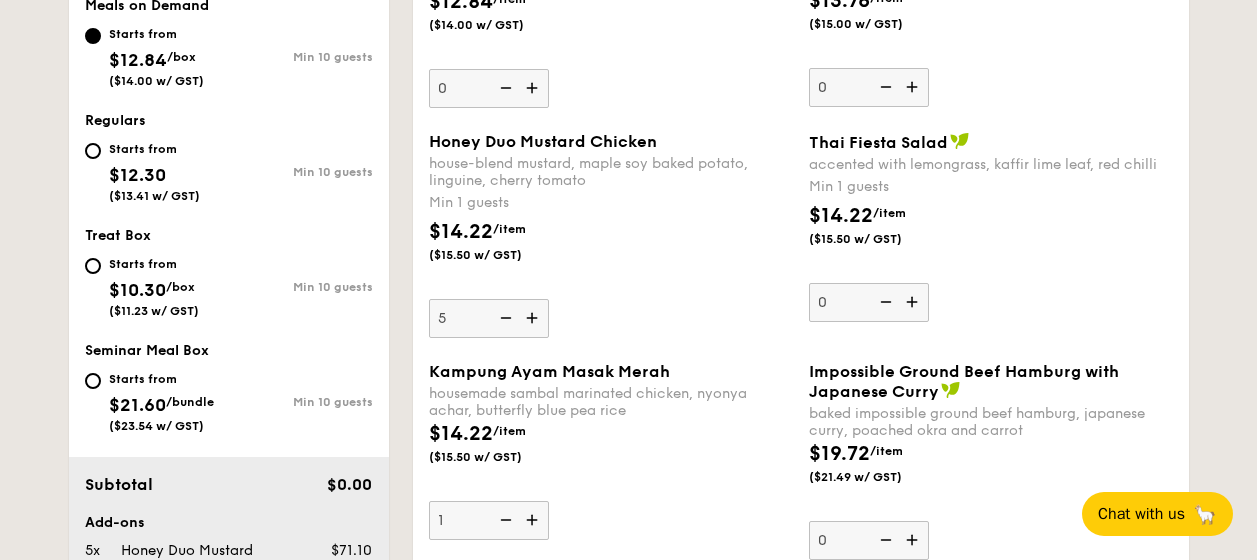 click at bounding box center [504, 520] 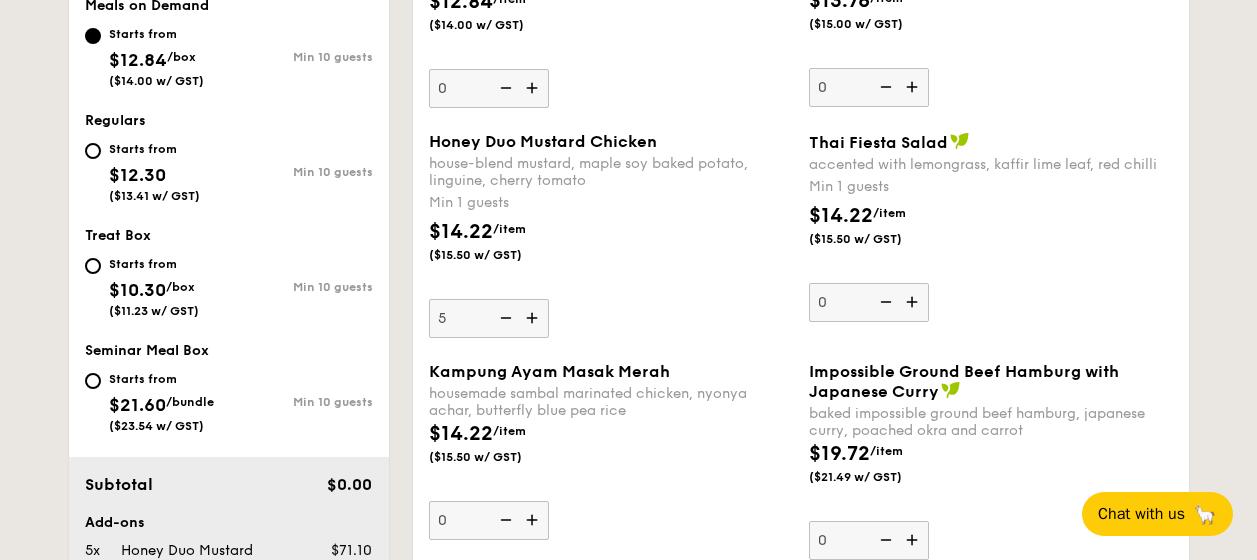 scroll, scrollTop: 1088, scrollLeft: 0, axis: vertical 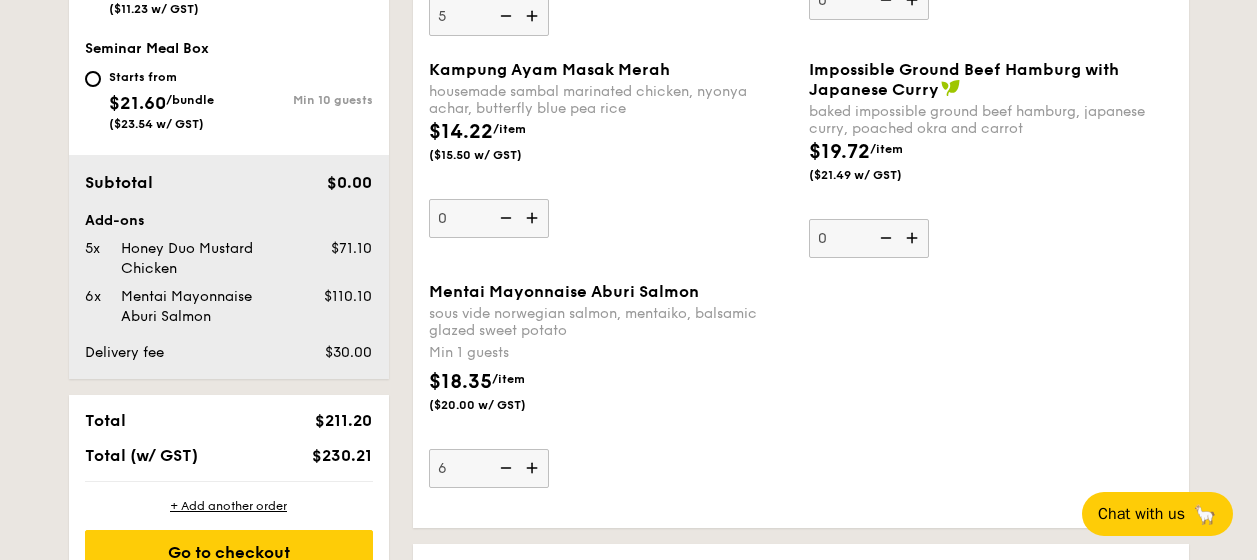 click at bounding box center [534, 468] 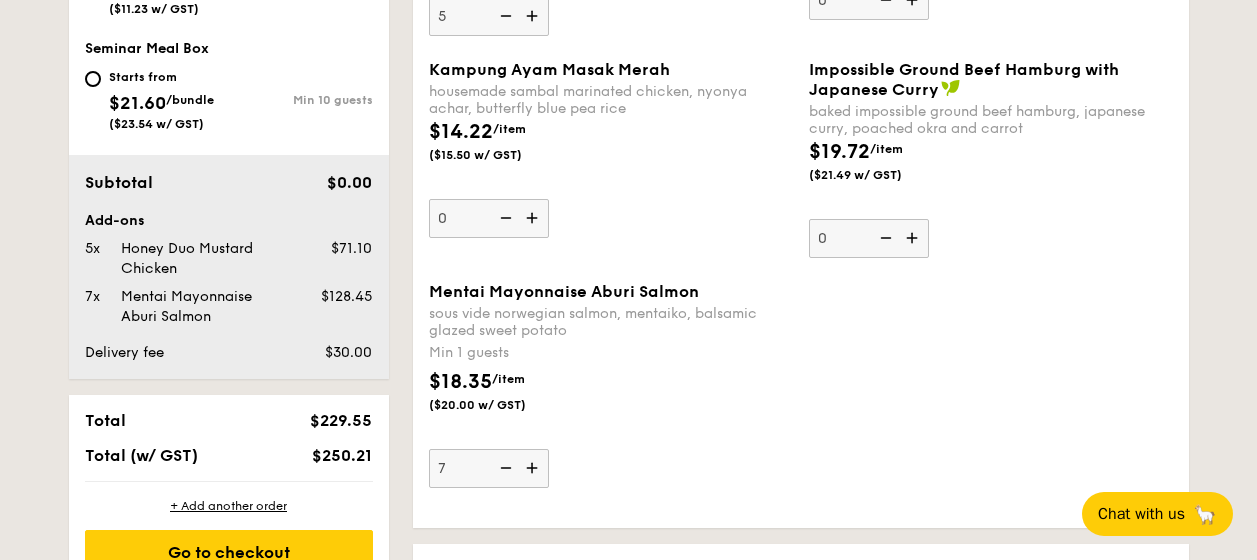 click at bounding box center [534, 468] 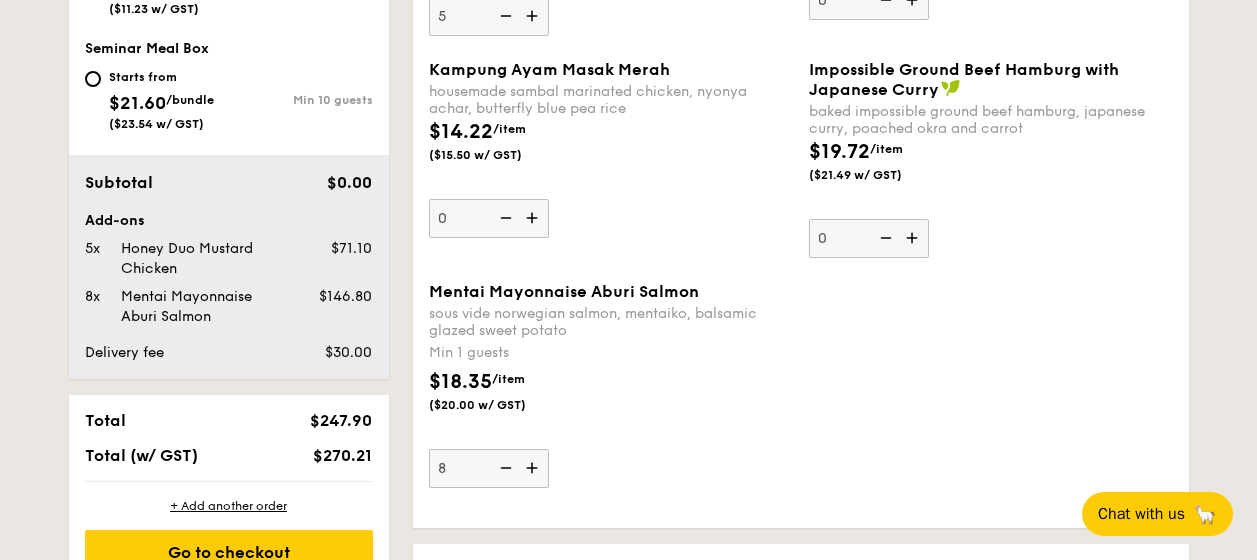 click at bounding box center (534, 468) 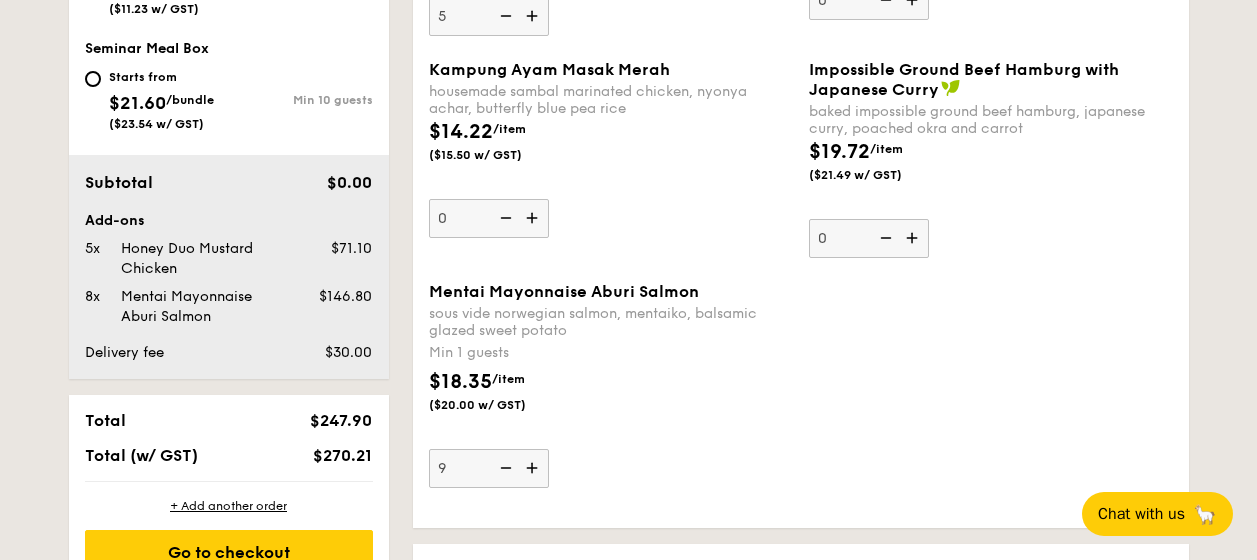 click at bounding box center (534, 468) 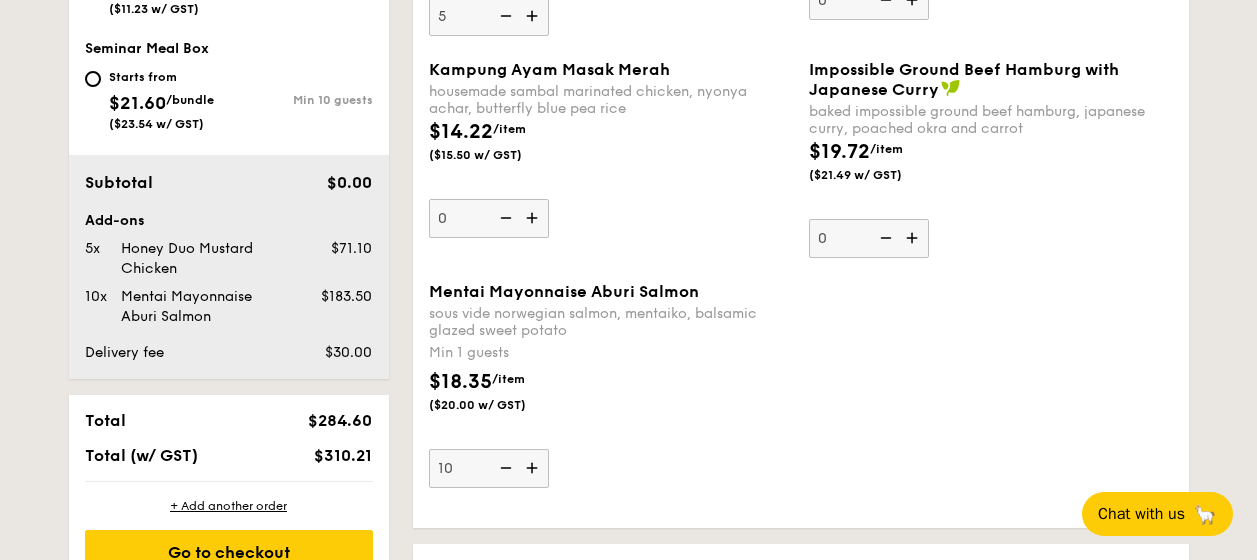 click at bounding box center [534, 468] 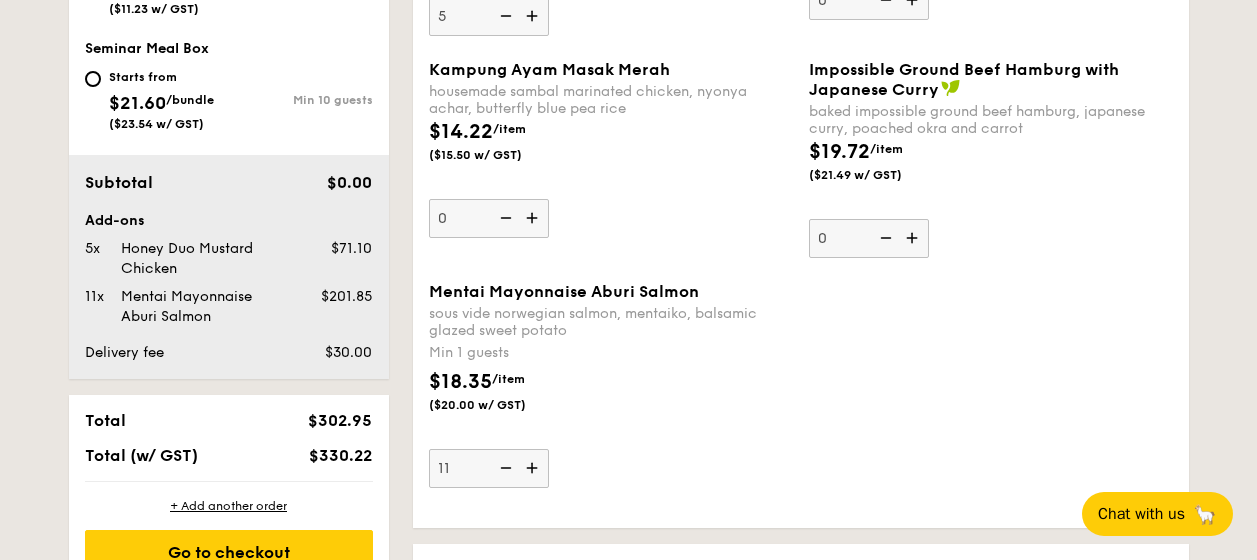 click on "$18.35
/item
($20.00 w/ GST)" at bounding box center [611, 402] 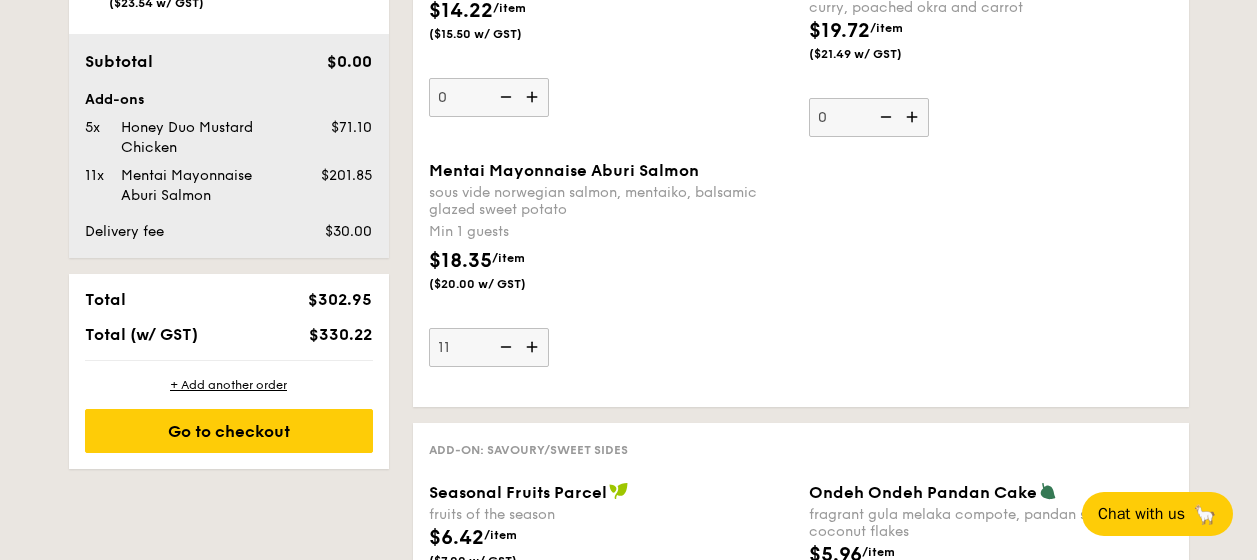 scroll, scrollTop: 1191, scrollLeft: 0, axis: vertical 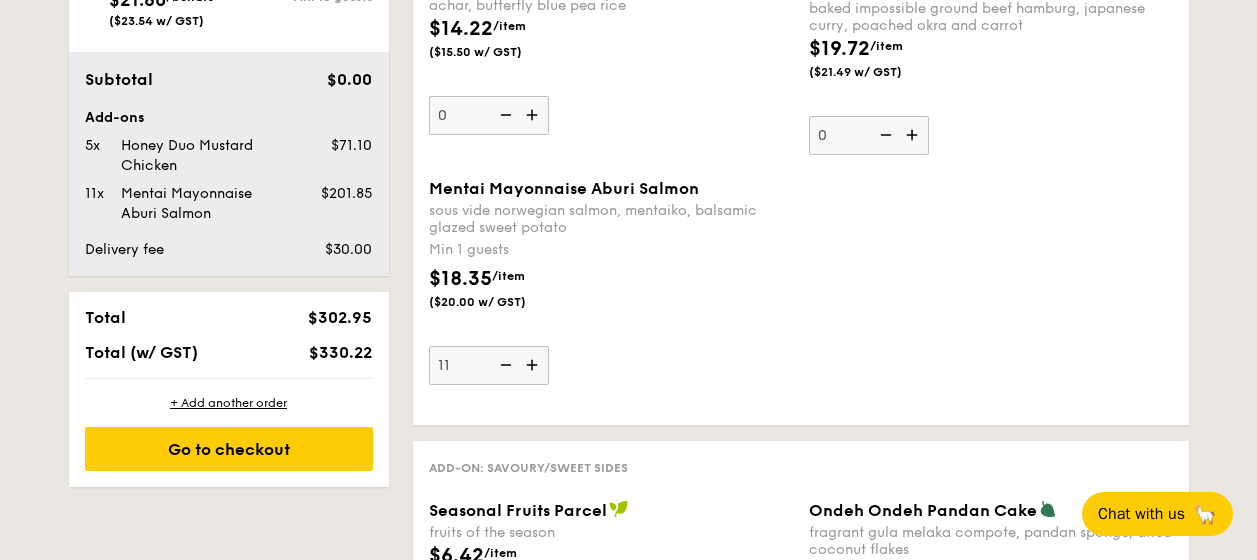 click at bounding box center [504, 365] 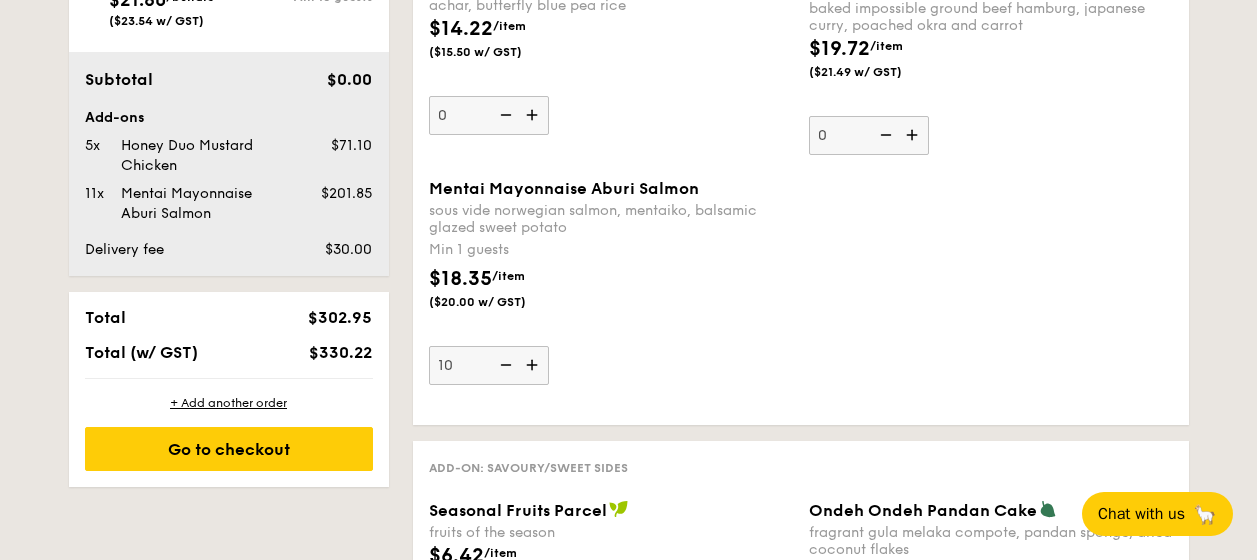 click at bounding box center (504, 365) 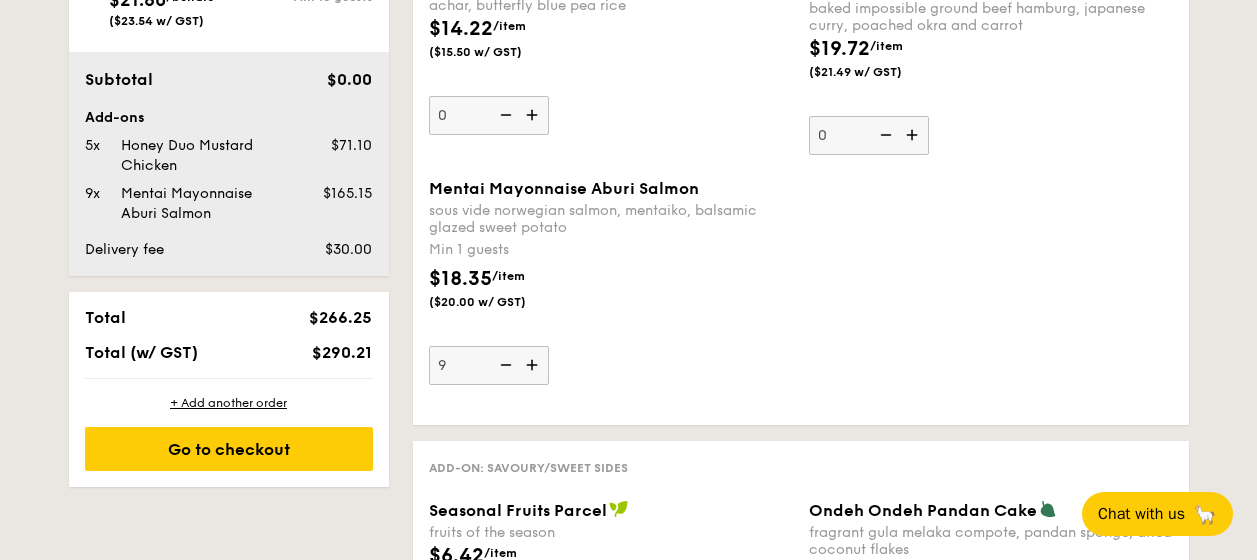 click at bounding box center [504, 365] 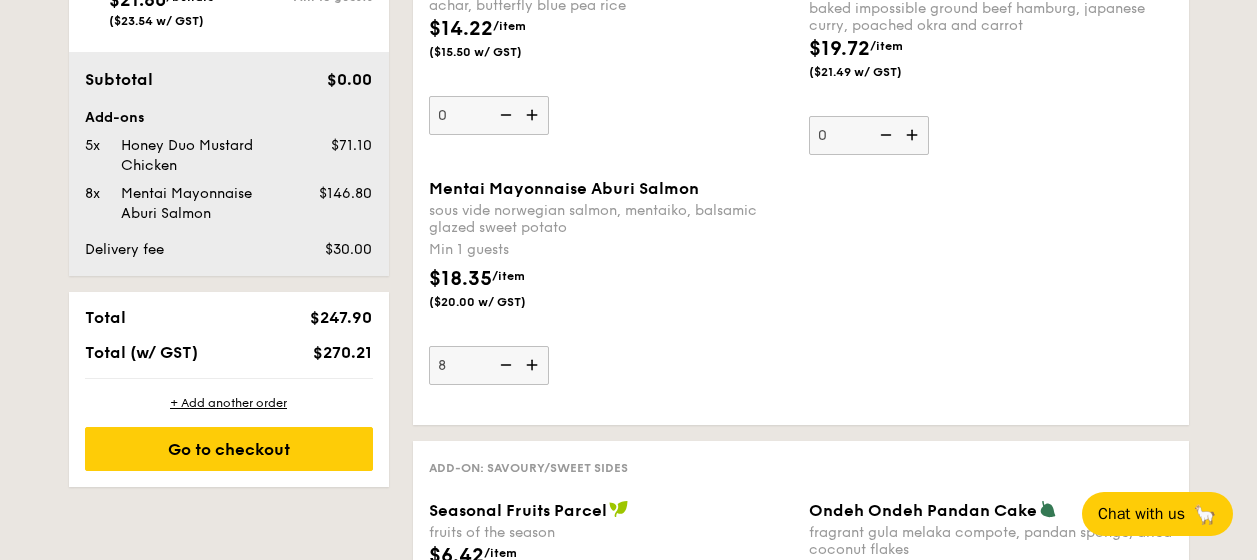 click at bounding box center [504, 365] 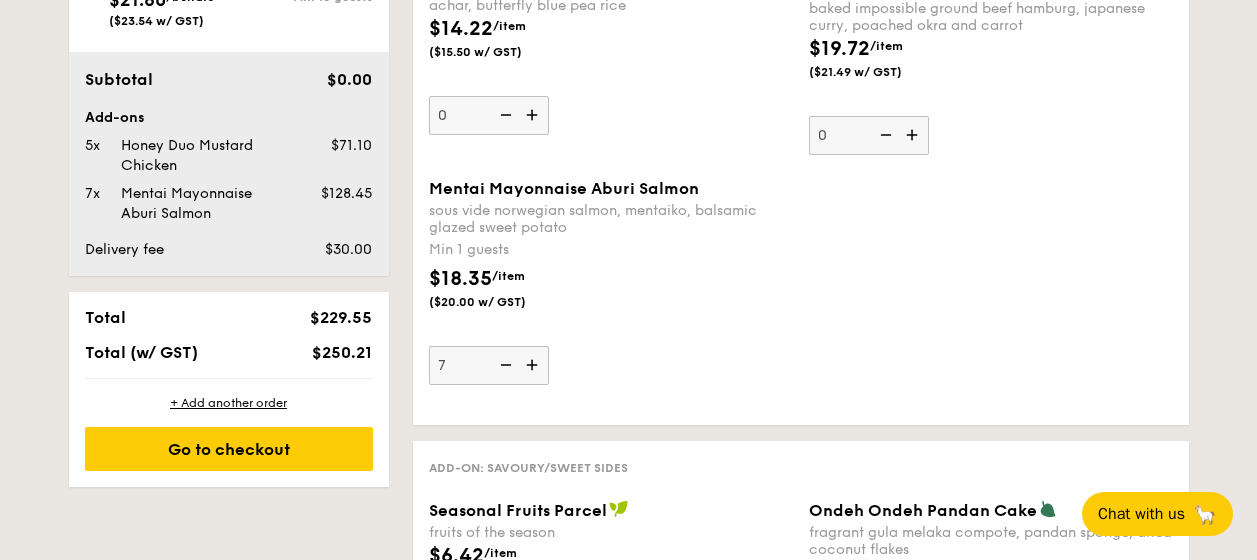 click at bounding box center [504, 365] 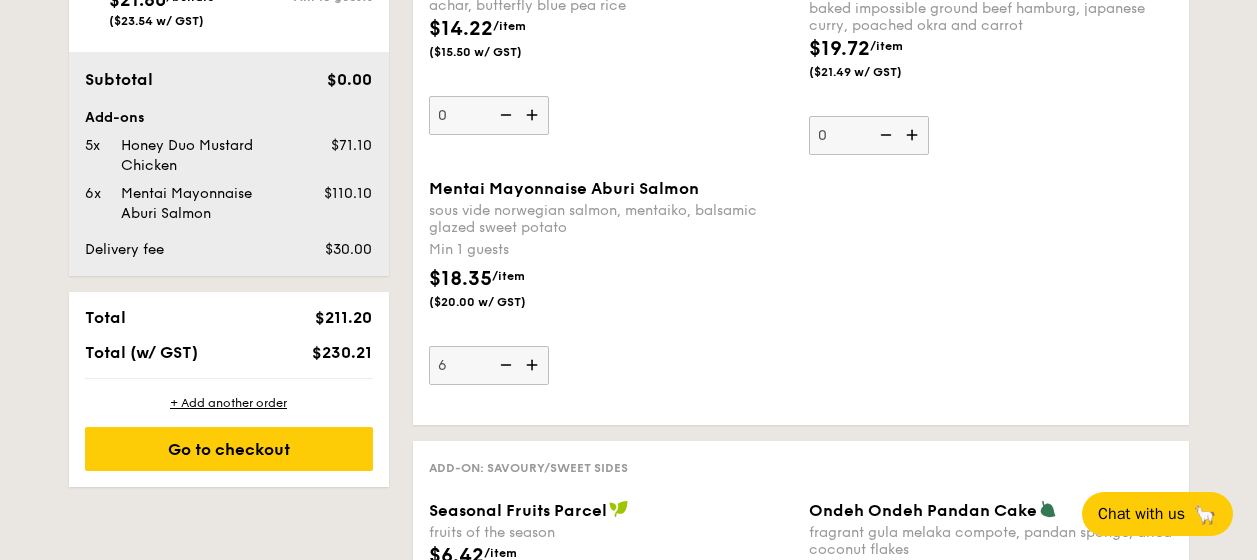 click at bounding box center (504, 365) 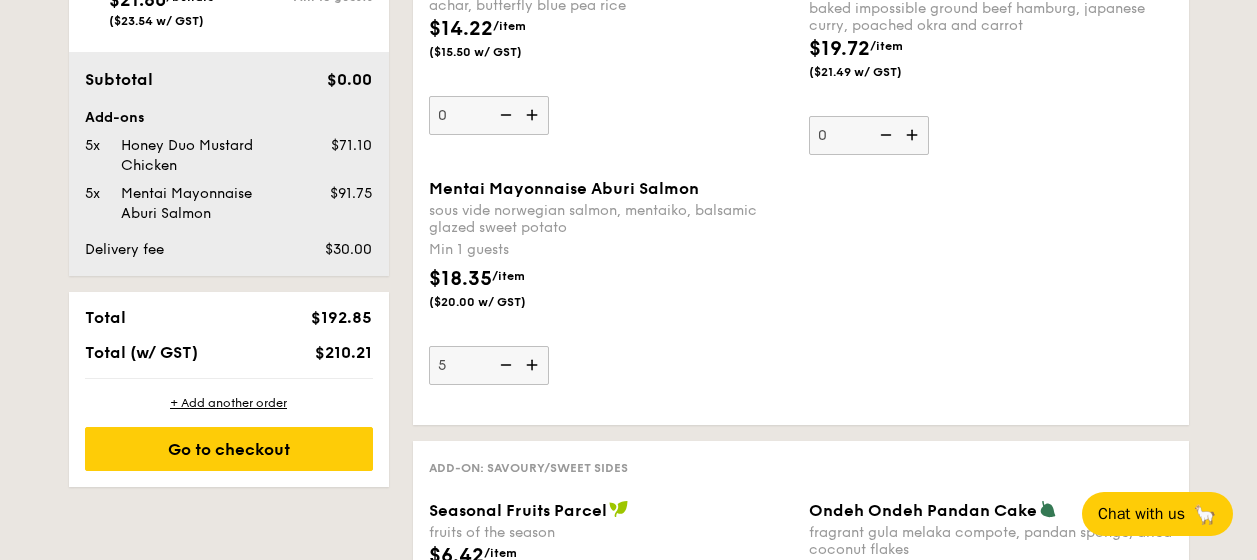 click at bounding box center (504, 365) 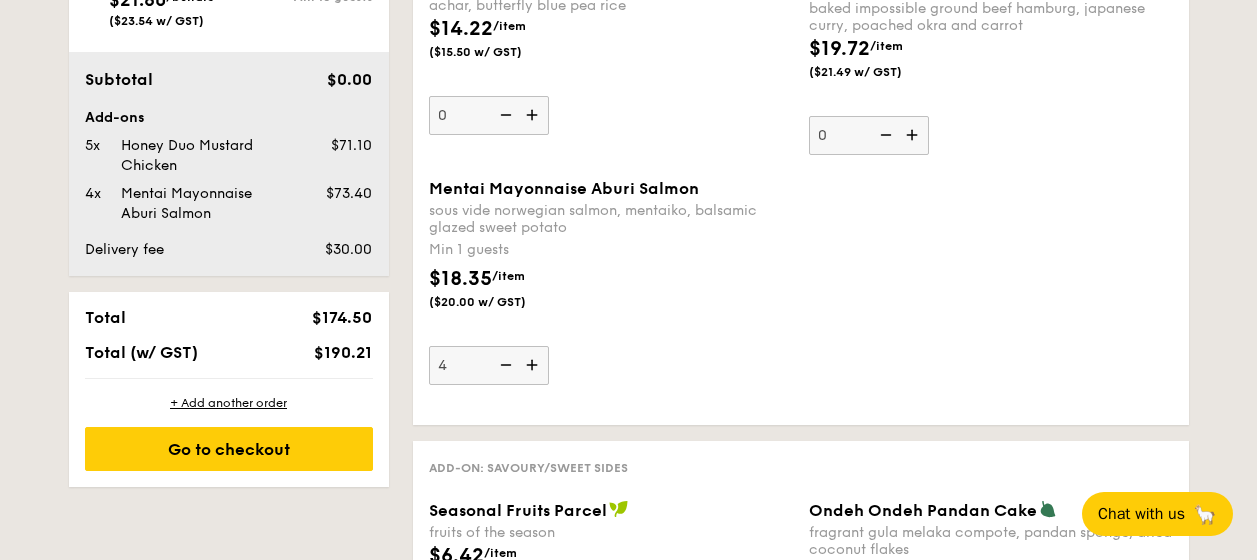 click at bounding box center [504, 365] 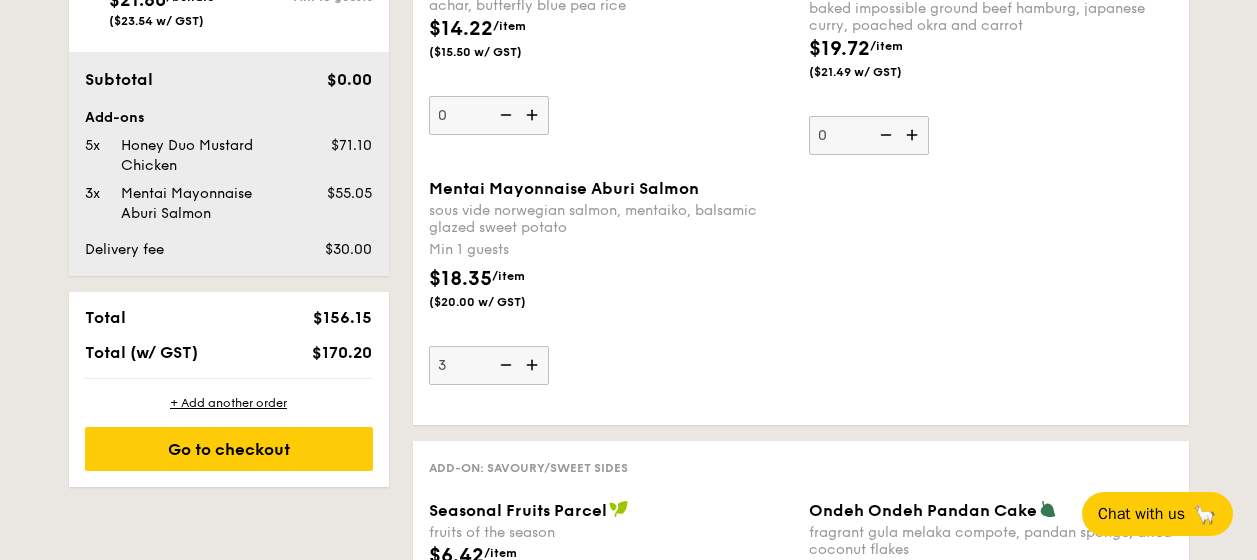 click at bounding box center (504, 365) 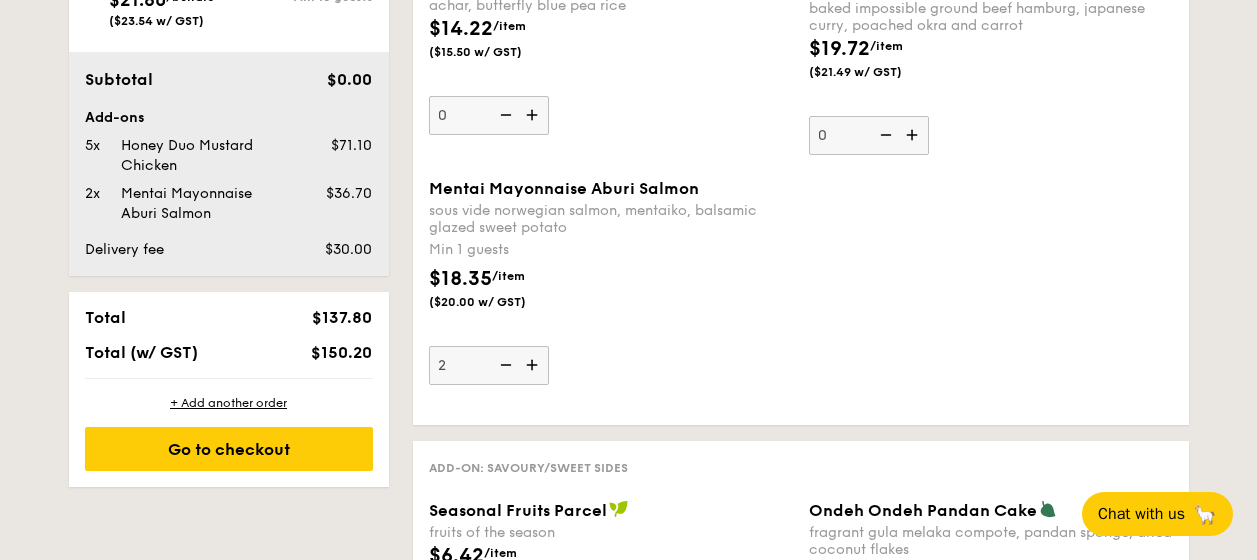 click at bounding box center [504, 365] 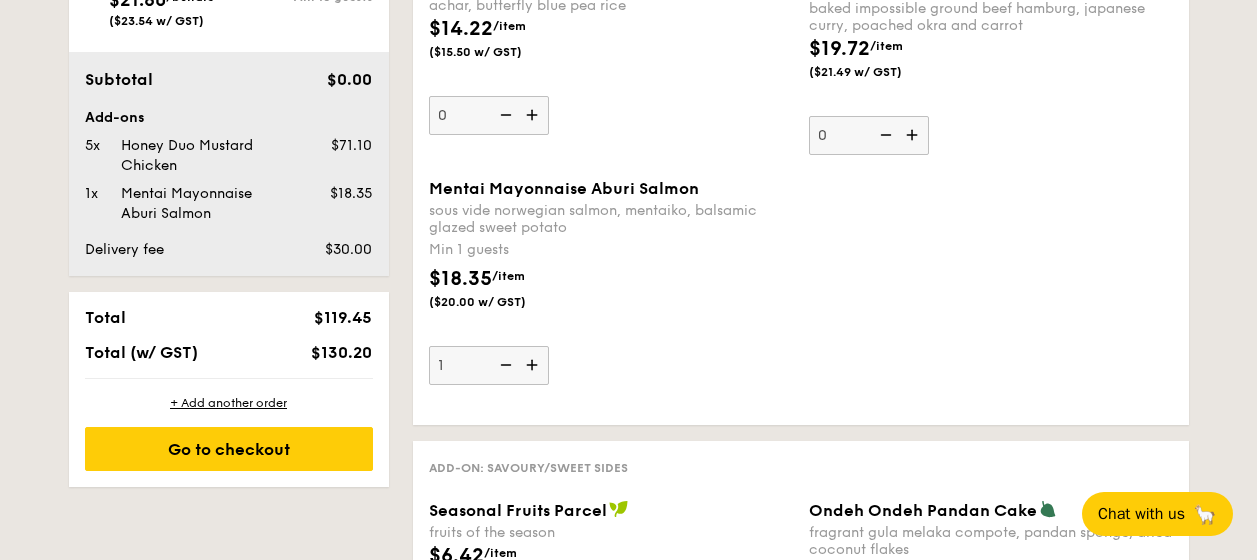 click at bounding box center [504, 365] 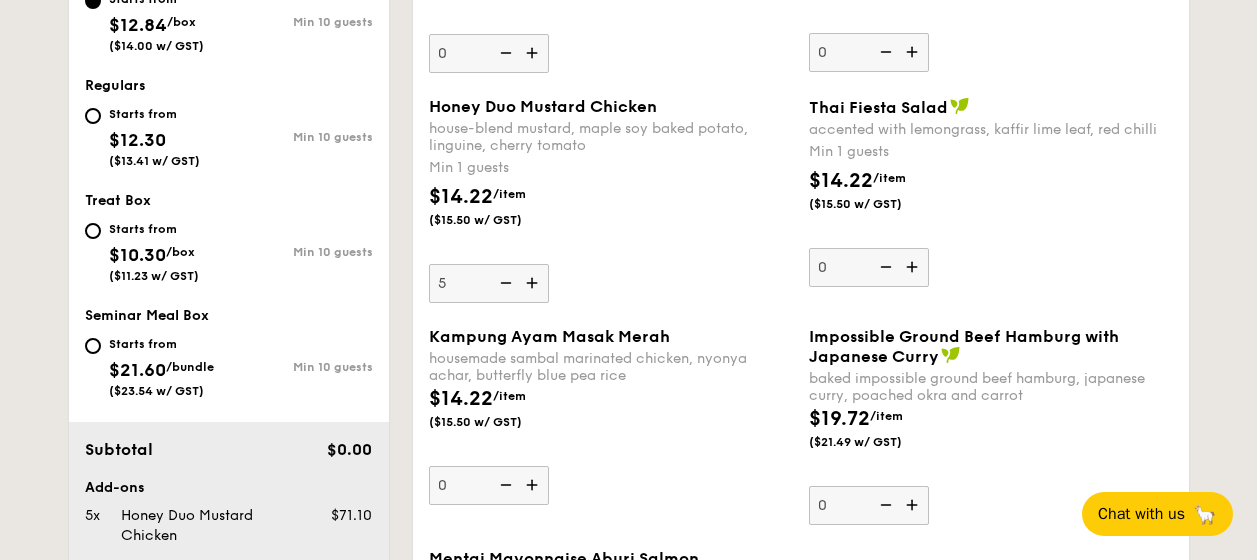 scroll, scrollTop: 790, scrollLeft: 0, axis: vertical 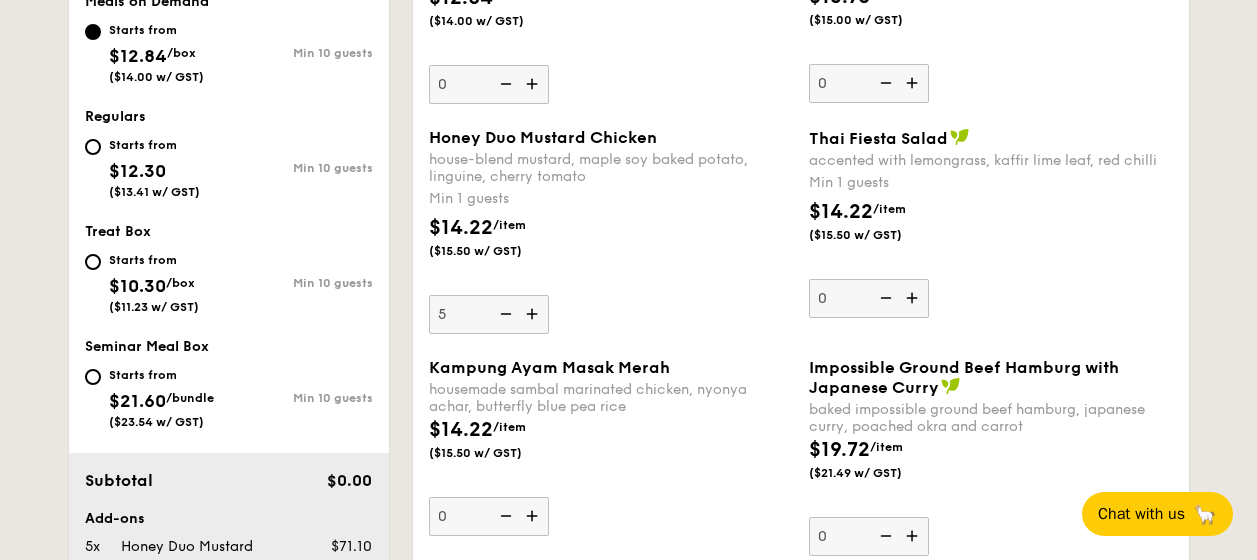 click at bounding box center (504, 314) 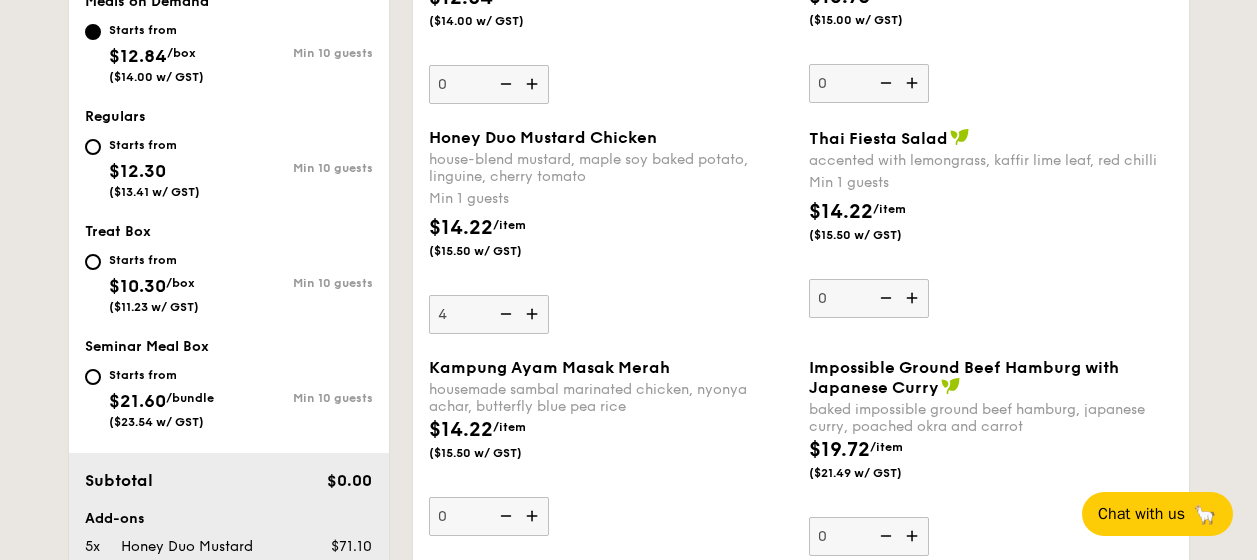 click at bounding box center [504, 314] 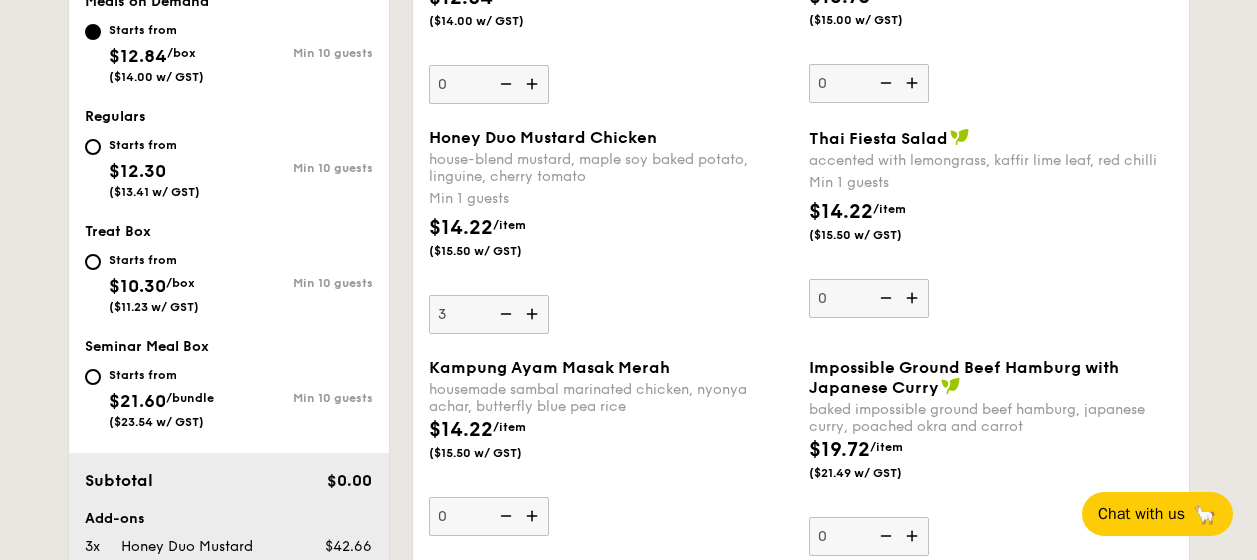 click at bounding box center [504, 314] 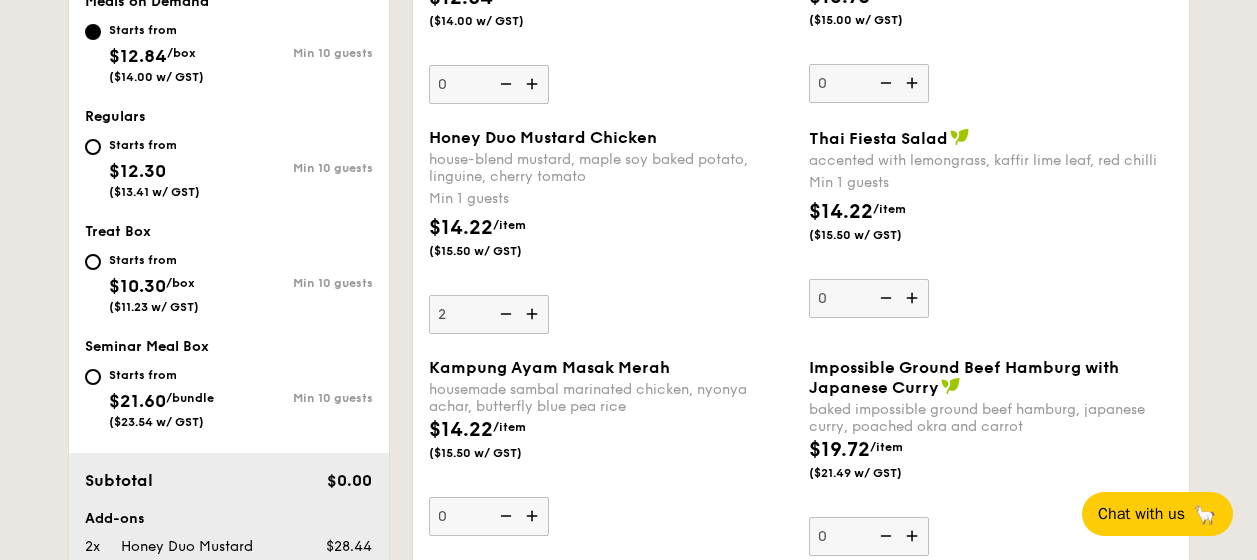 click at bounding box center (504, 314) 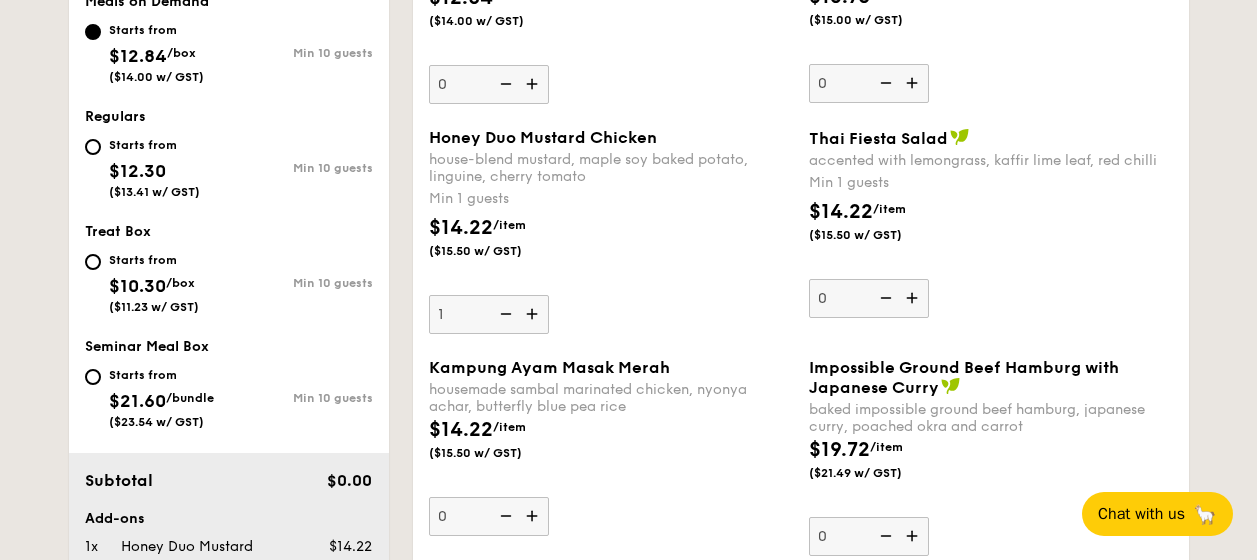 click at bounding box center [504, 314] 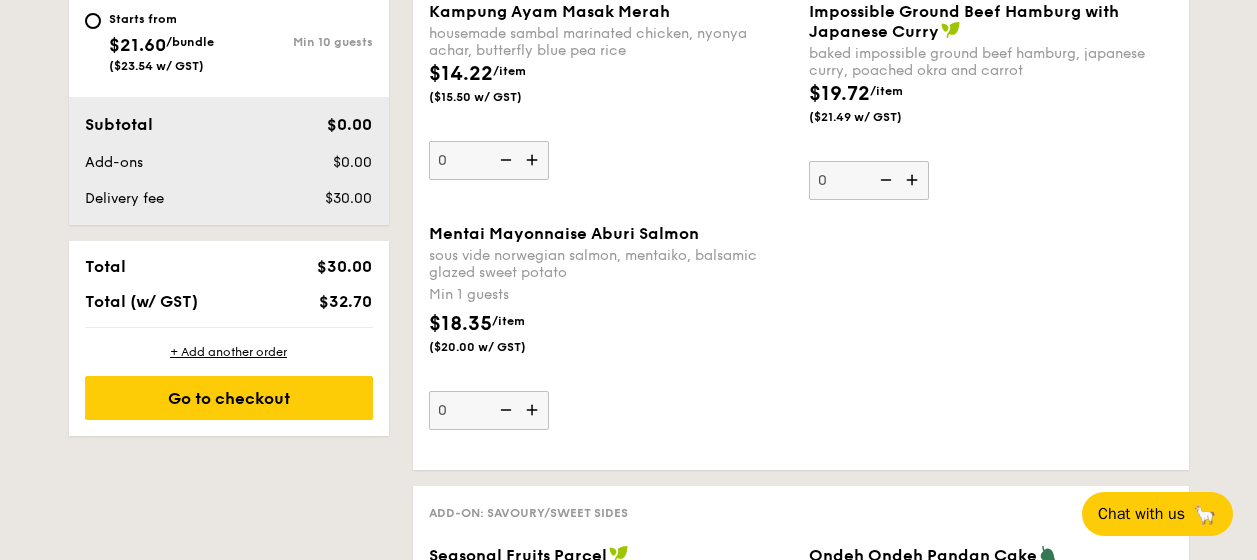 scroll, scrollTop: 1191, scrollLeft: 0, axis: vertical 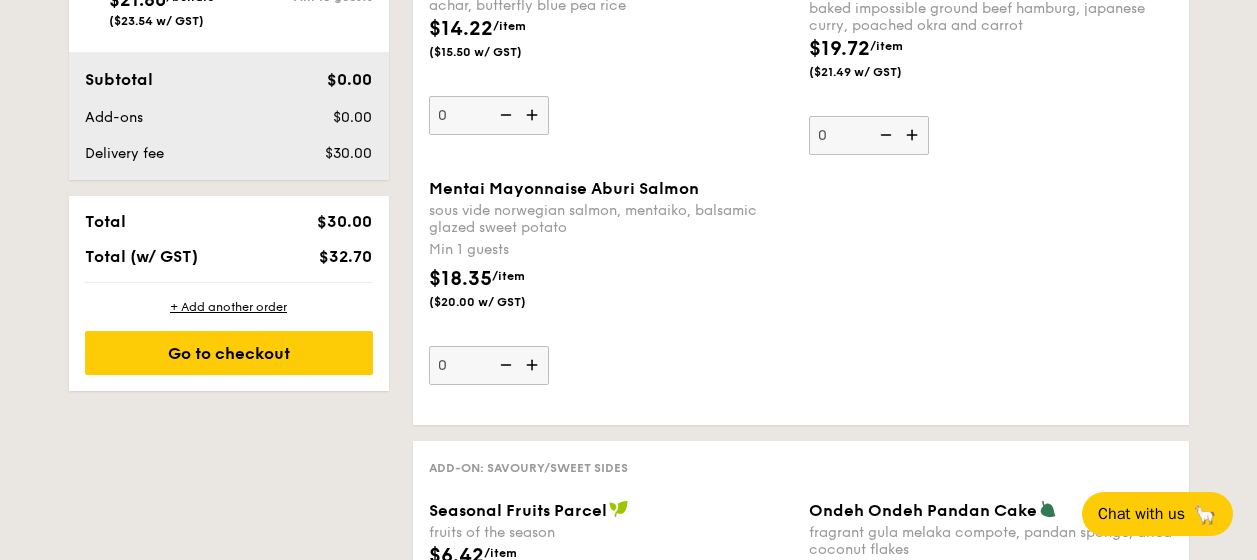 click at bounding box center (534, 365) 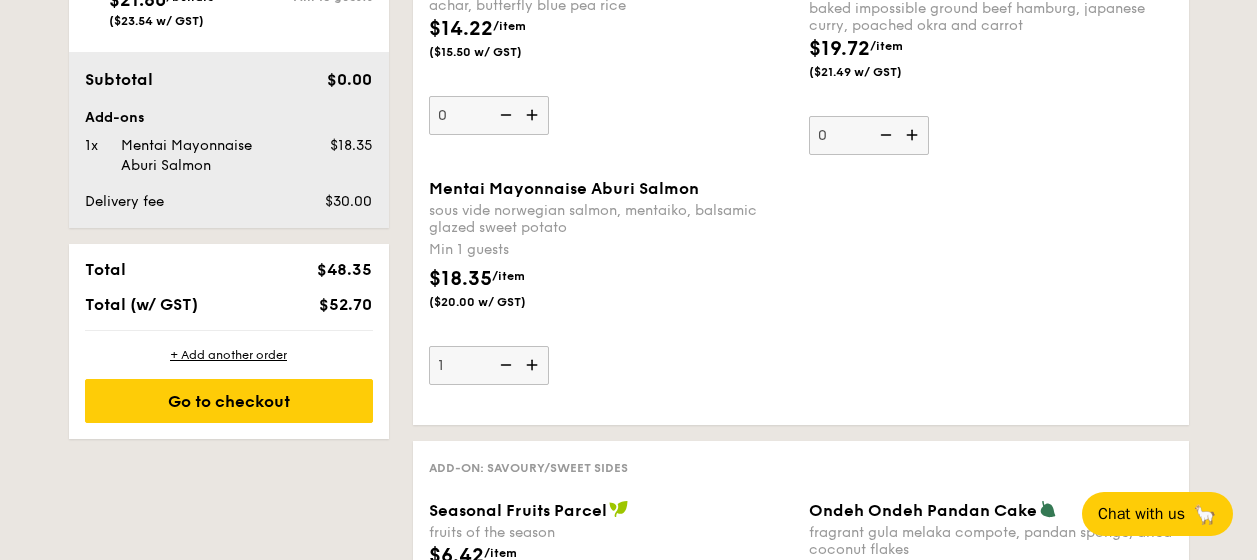 click at bounding box center [534, 365] 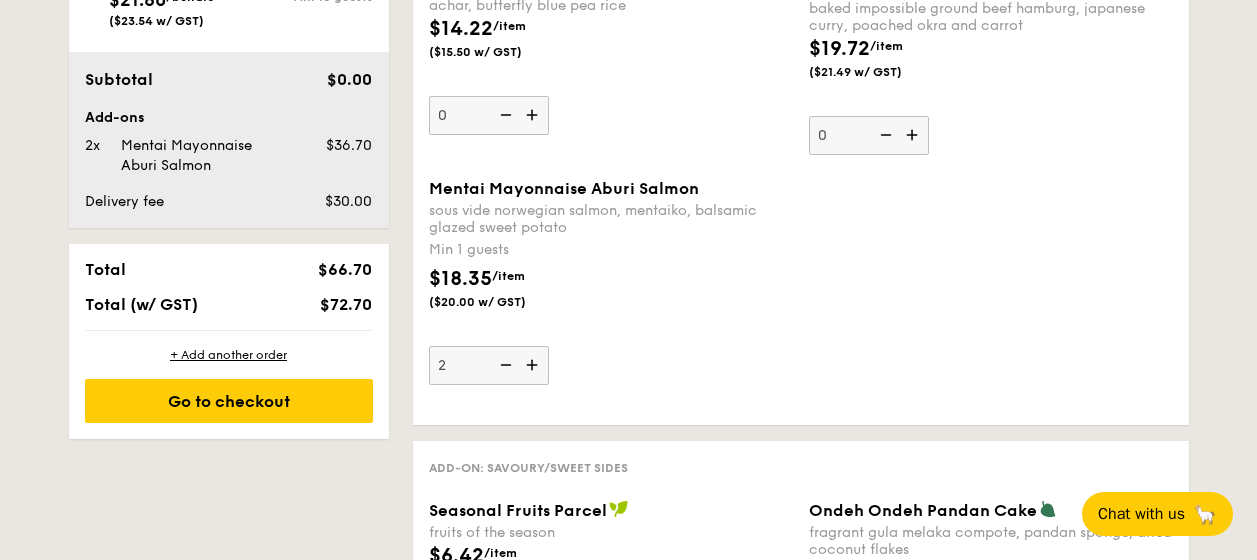 click at bounding box center [534, 365] 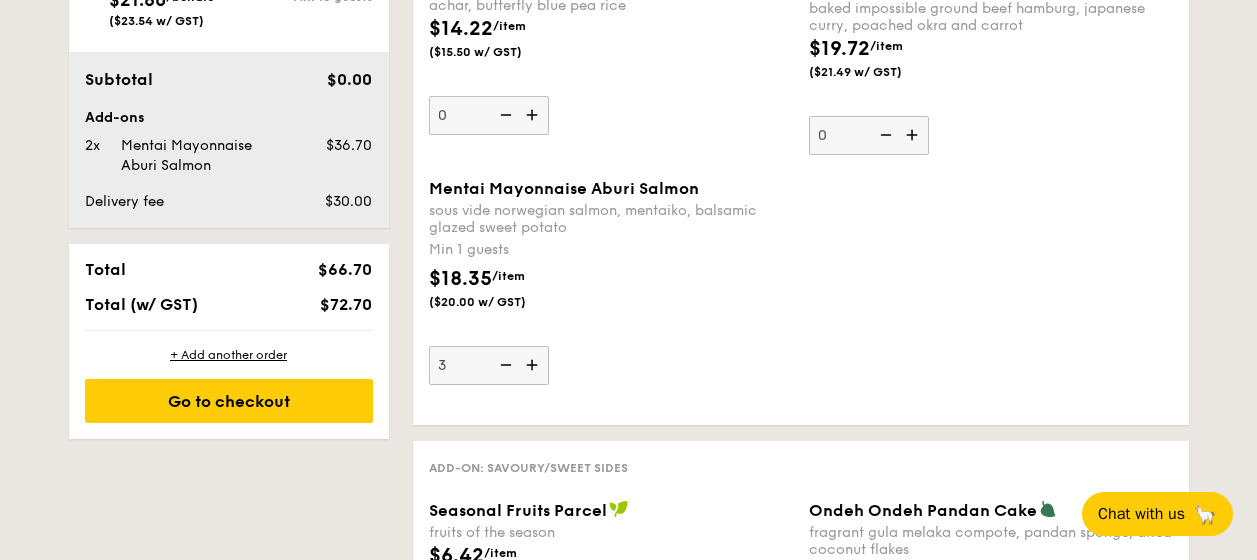 click at bounding box center (534, 365) 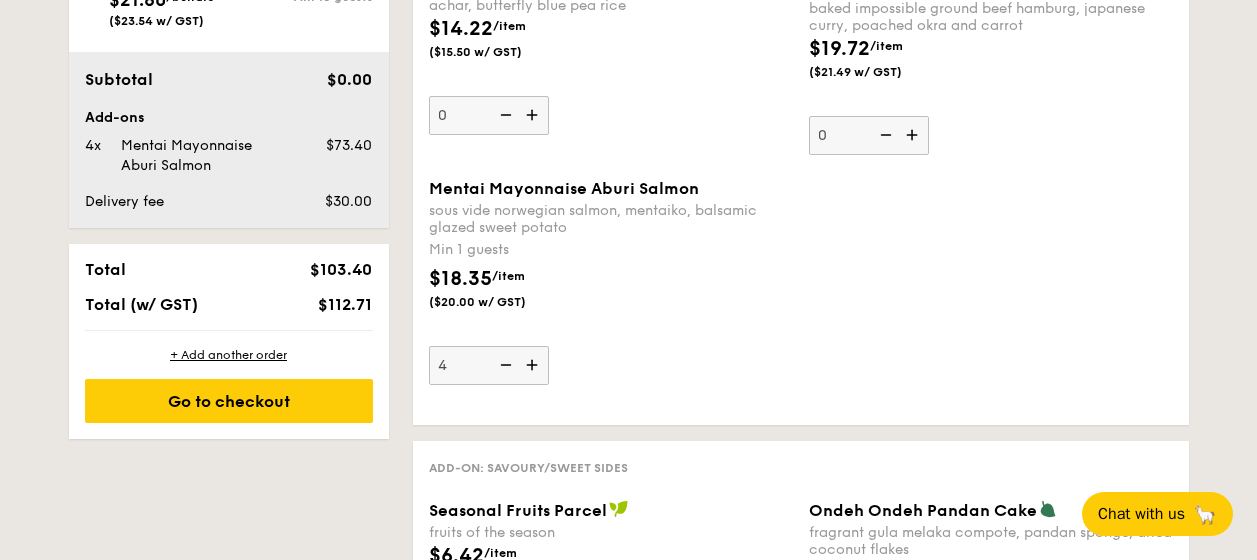 click at bounding box center [534, 365] 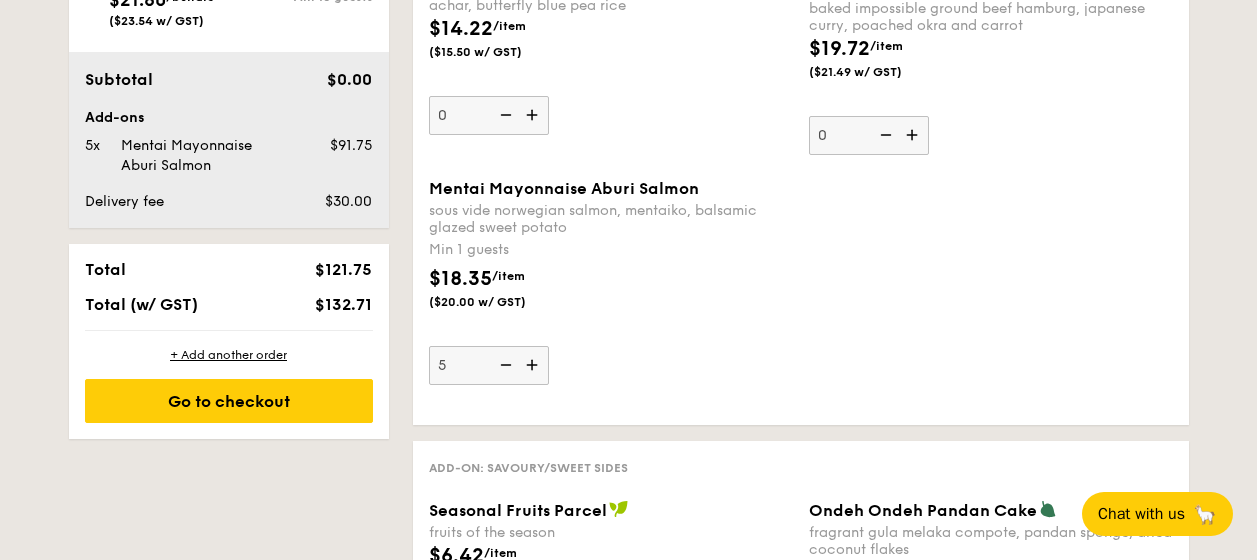 click at bounding box center (534, 365) 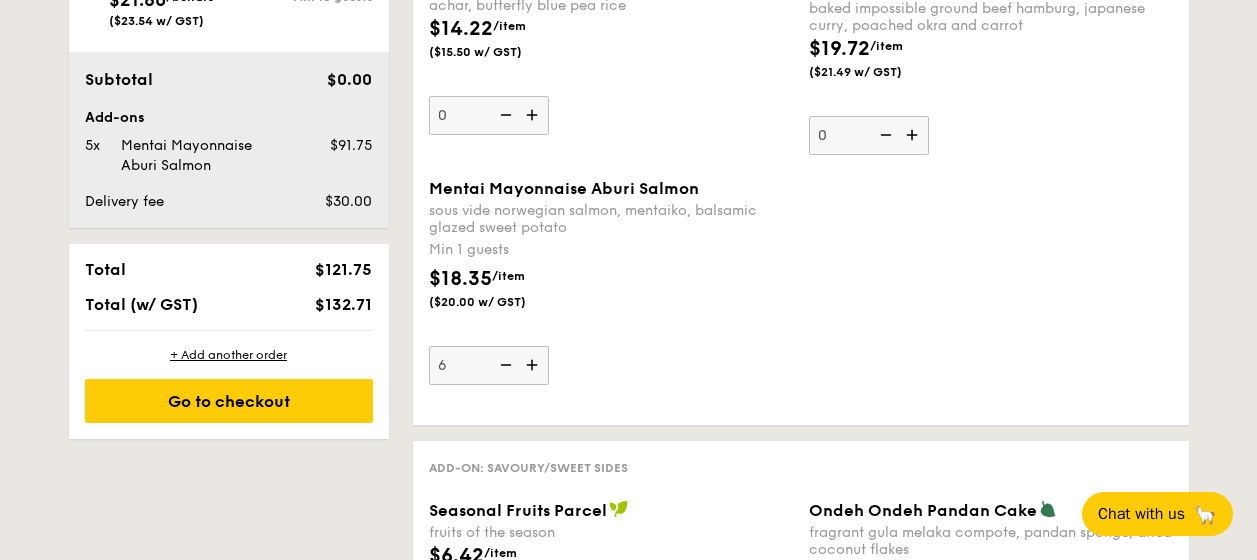 click at bounding box center [534, 365] 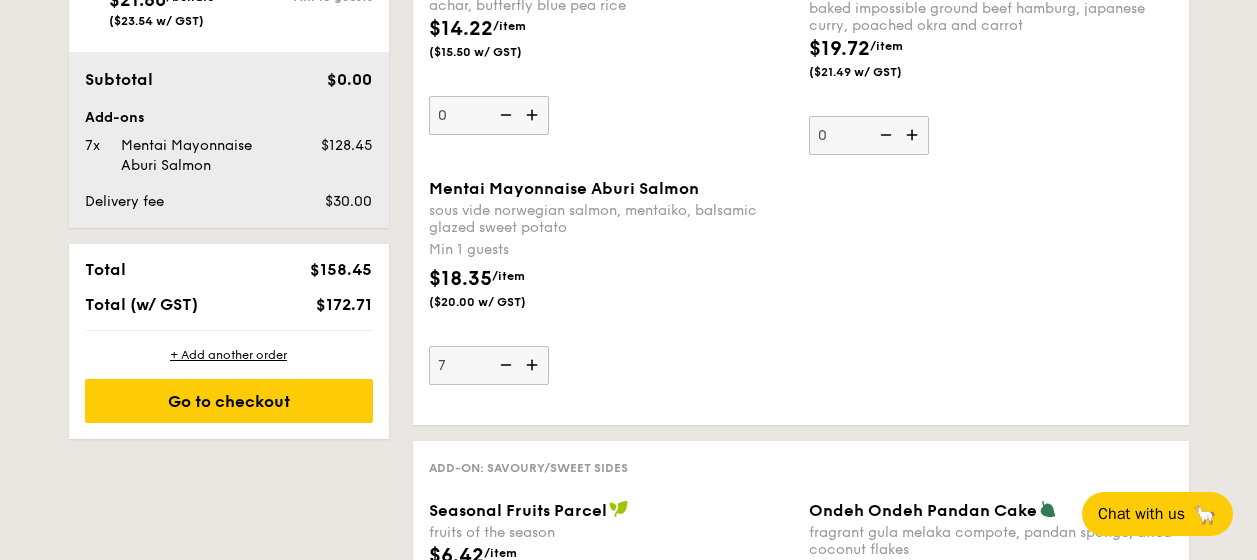 click at bounding box center (534, 365) 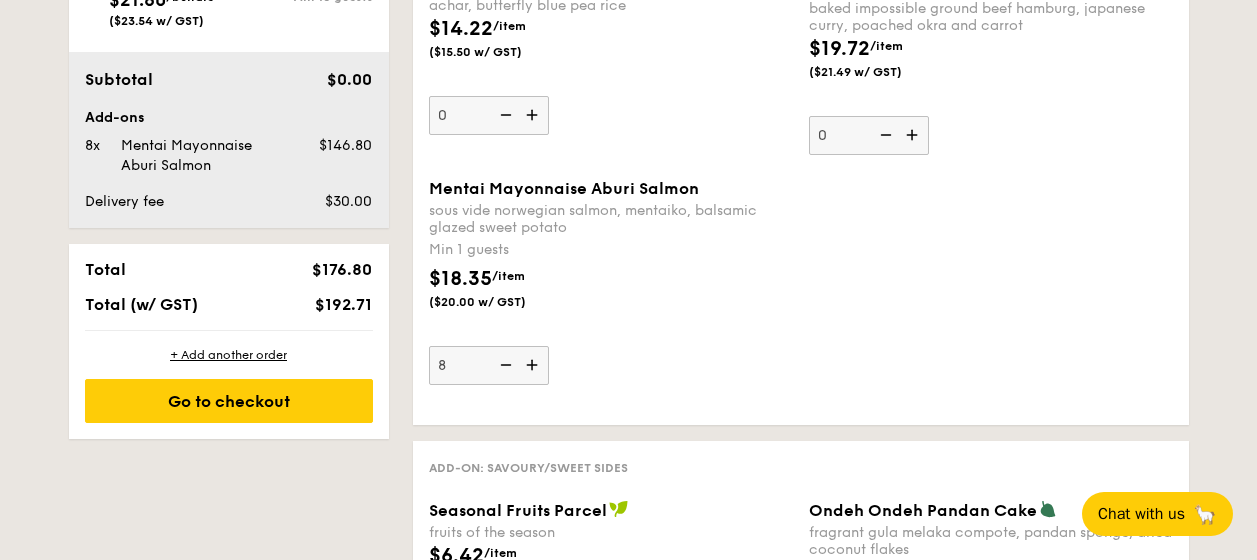 click at bounding box center [534, 365] 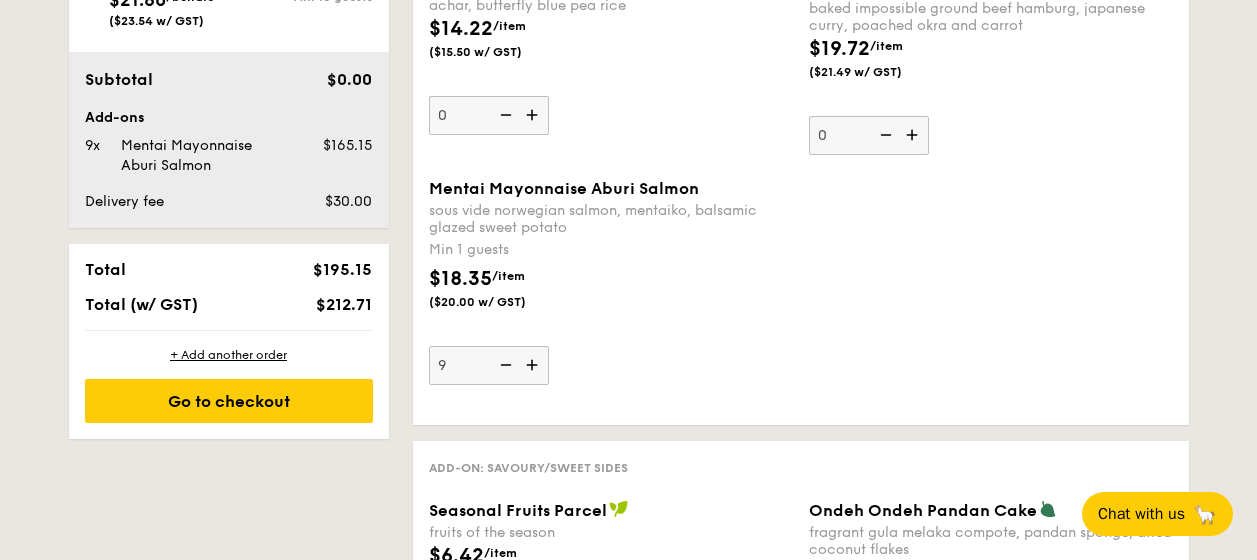 click at bounding box center (534, 365) 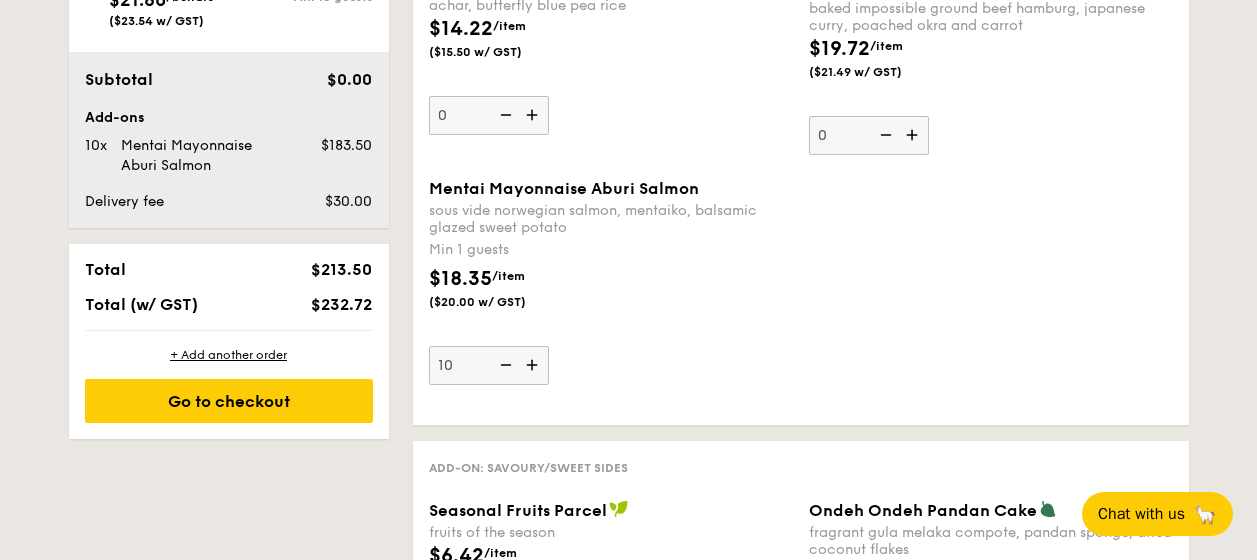 click at bounding box center (534, 365) 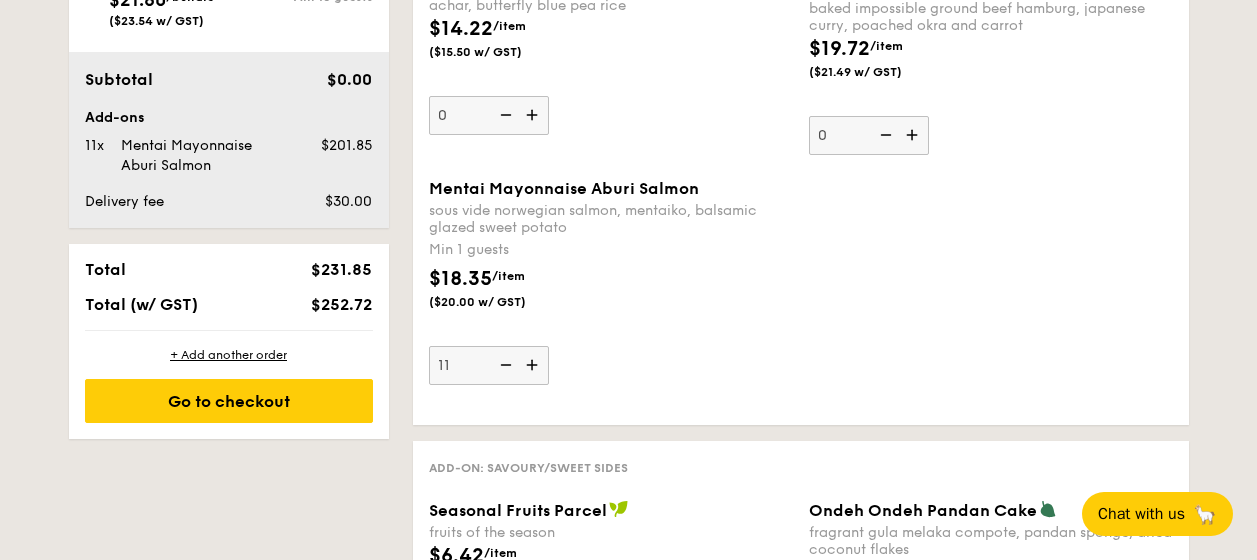 click on "$18.35
/item
($20.00 w/ GST)" at bounding box center [611, 299] 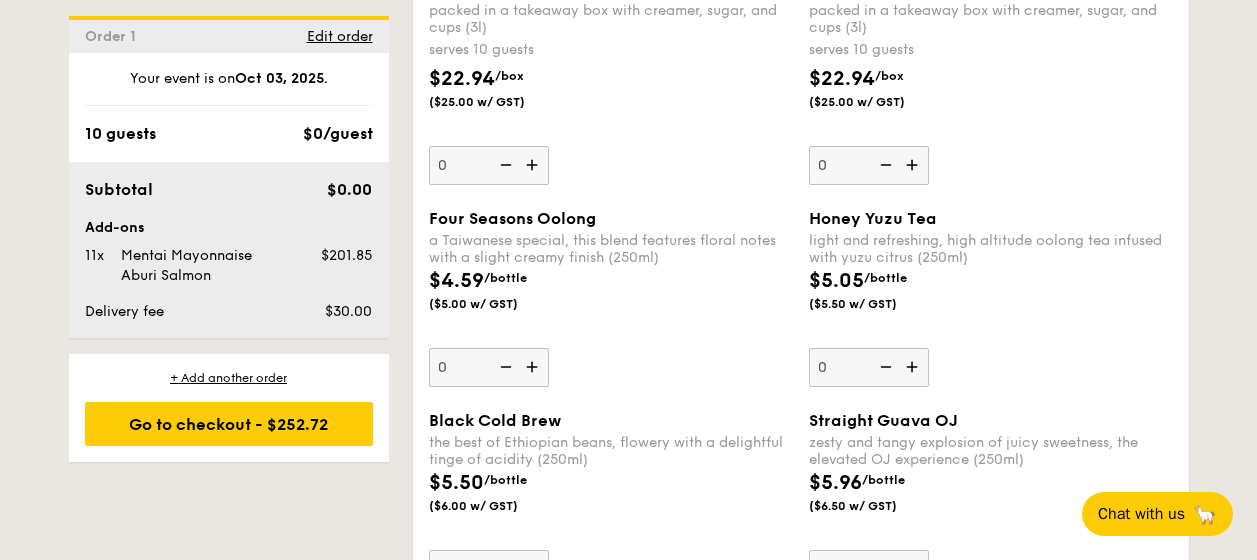 scroll, scrollTop: 2797, scrollLeft: 0, axis: vertical 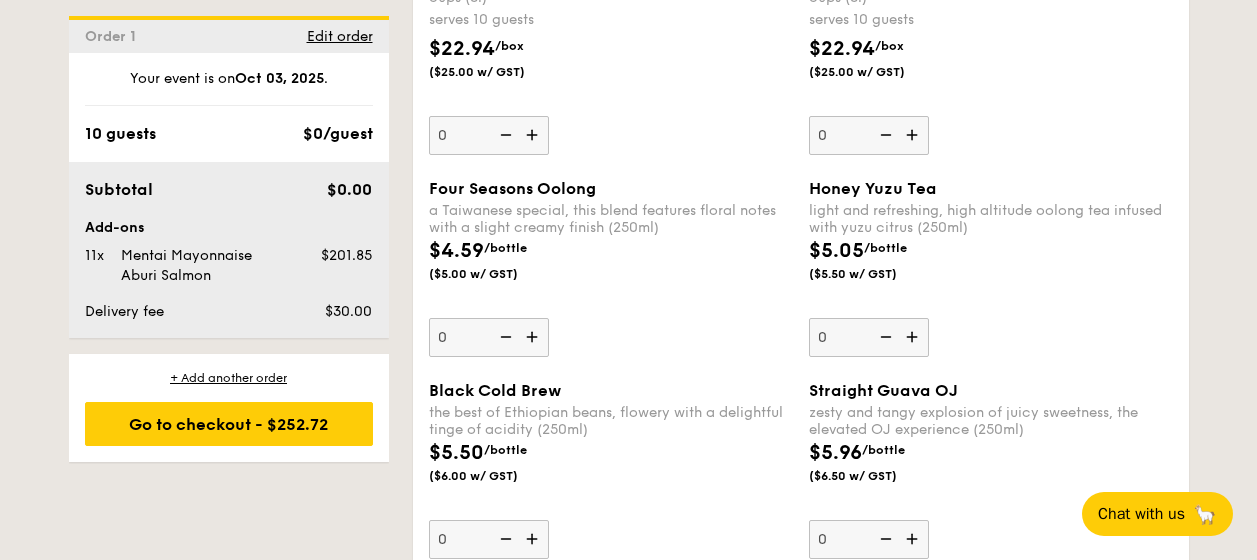 click at bounding box center [914, 337] 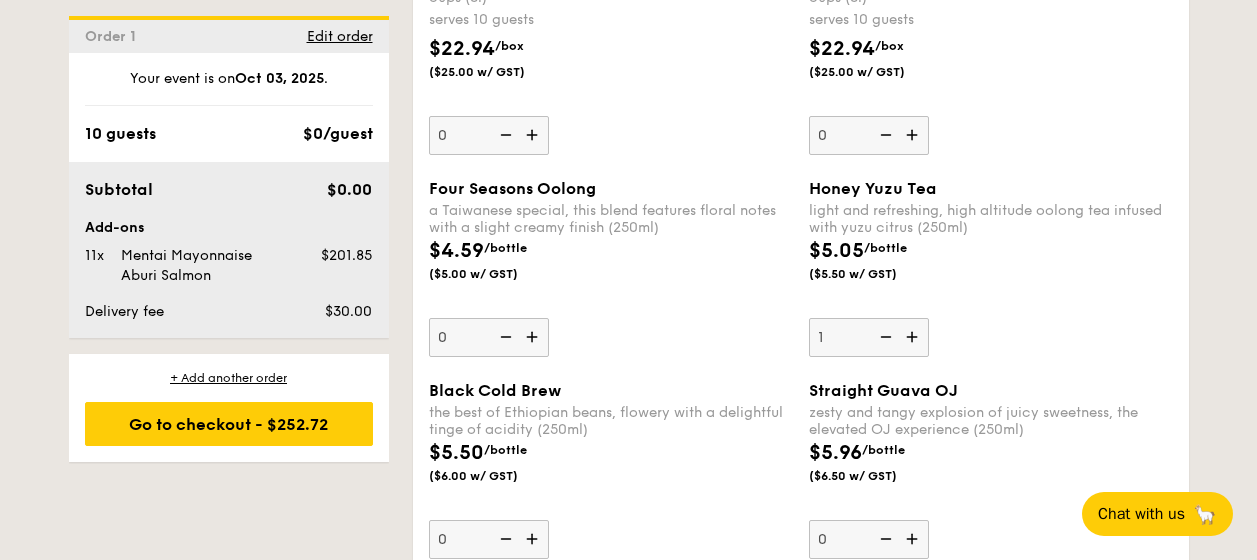 click at bounding box center (914, 337) 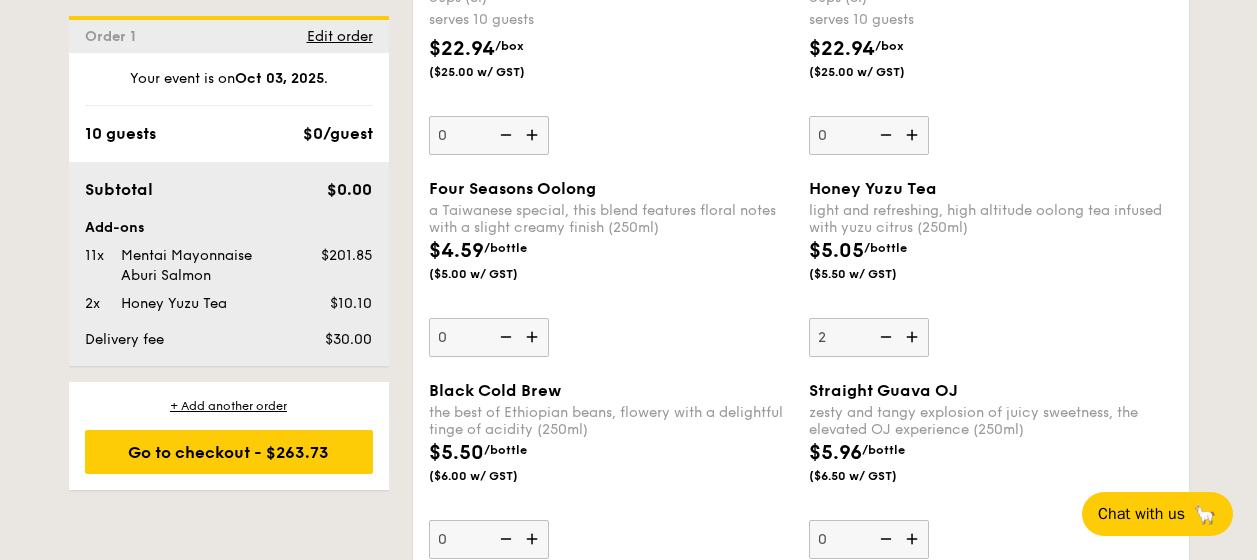 click at bounding box center (914, 337) 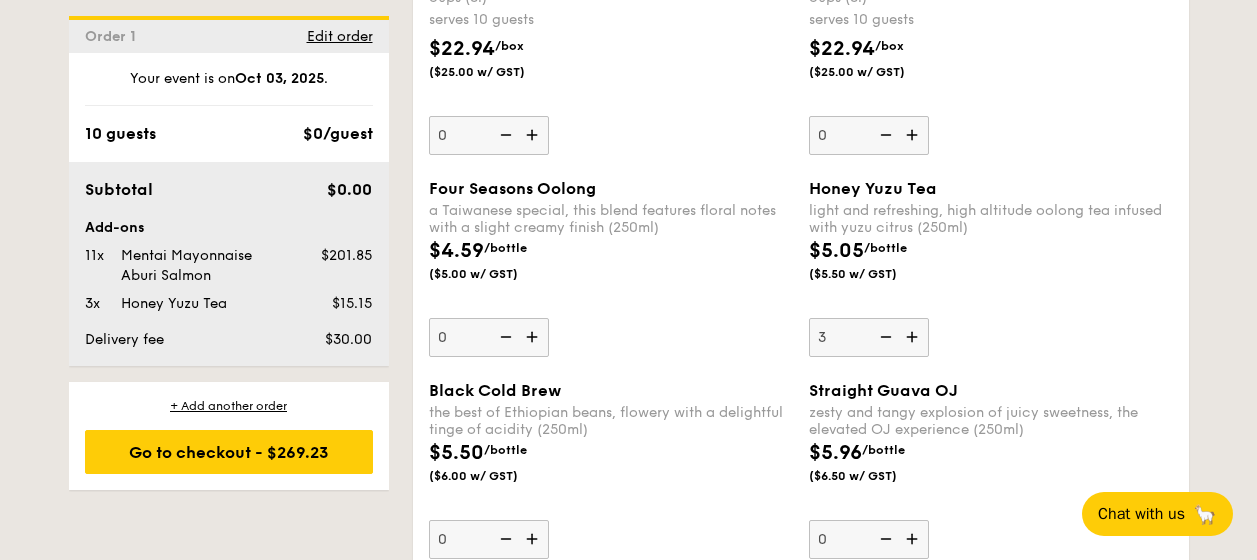 click at bounding box center (914, 337) 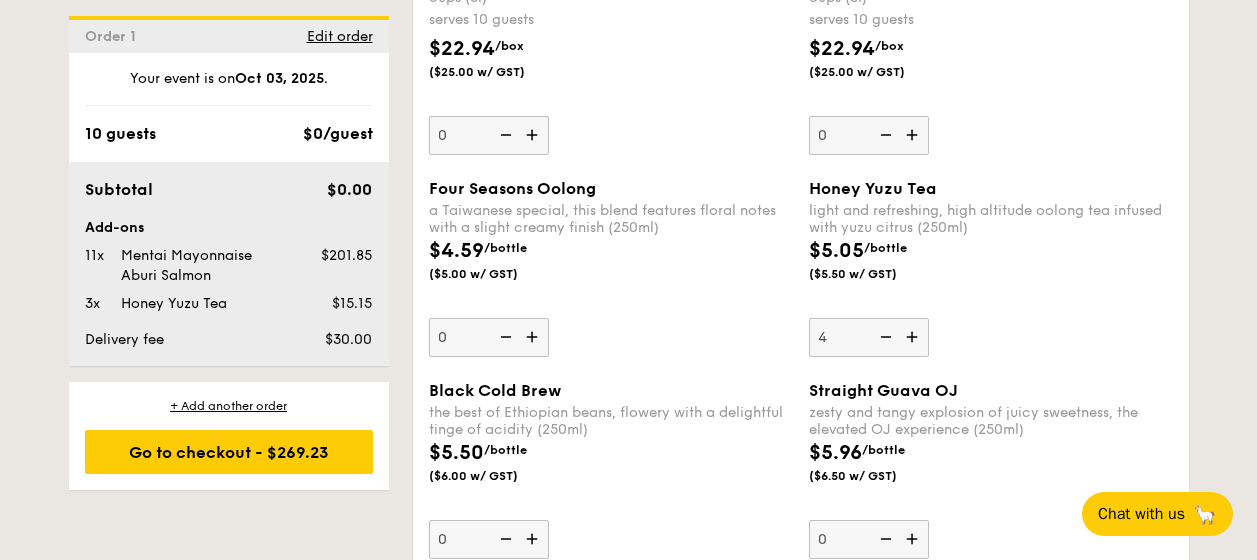 click at bounding box center [914, 337] 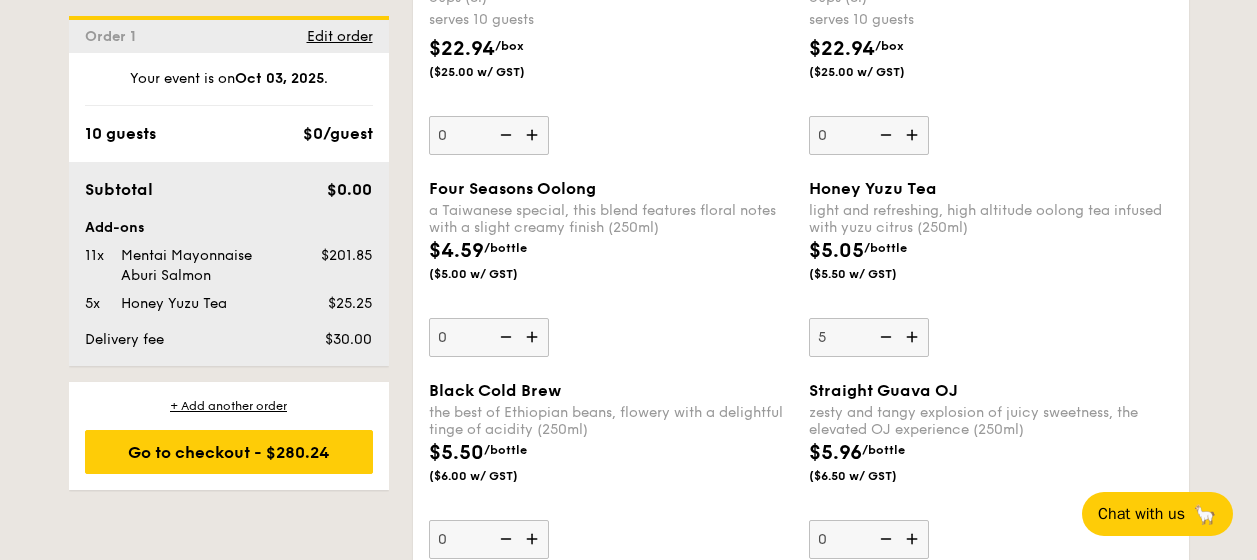 click at bounding box center [914, 337] 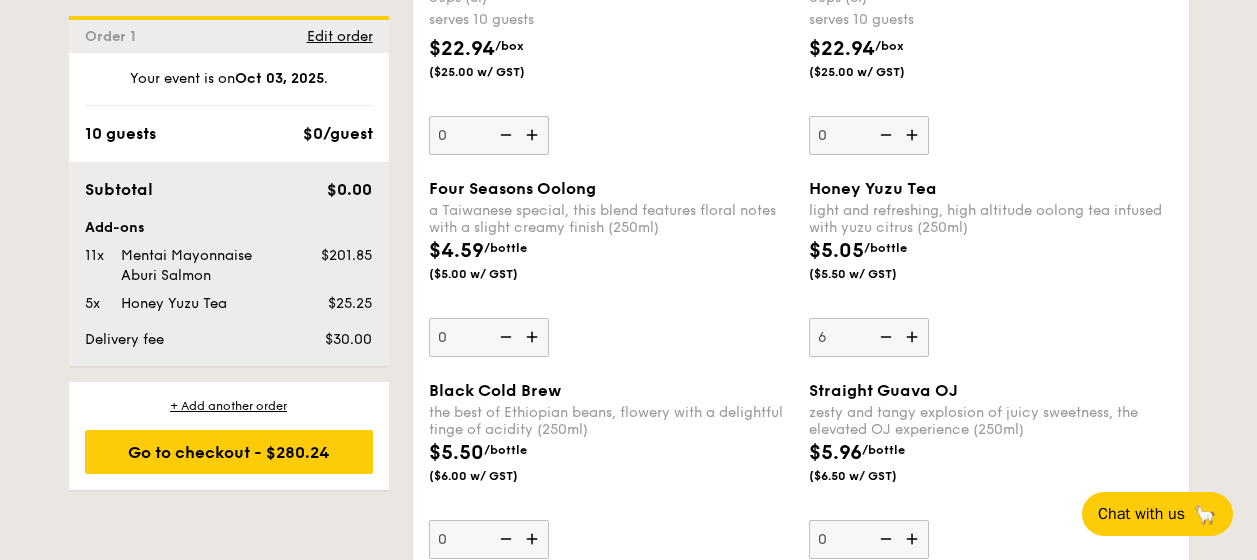 click at bounding box center (914, 337) 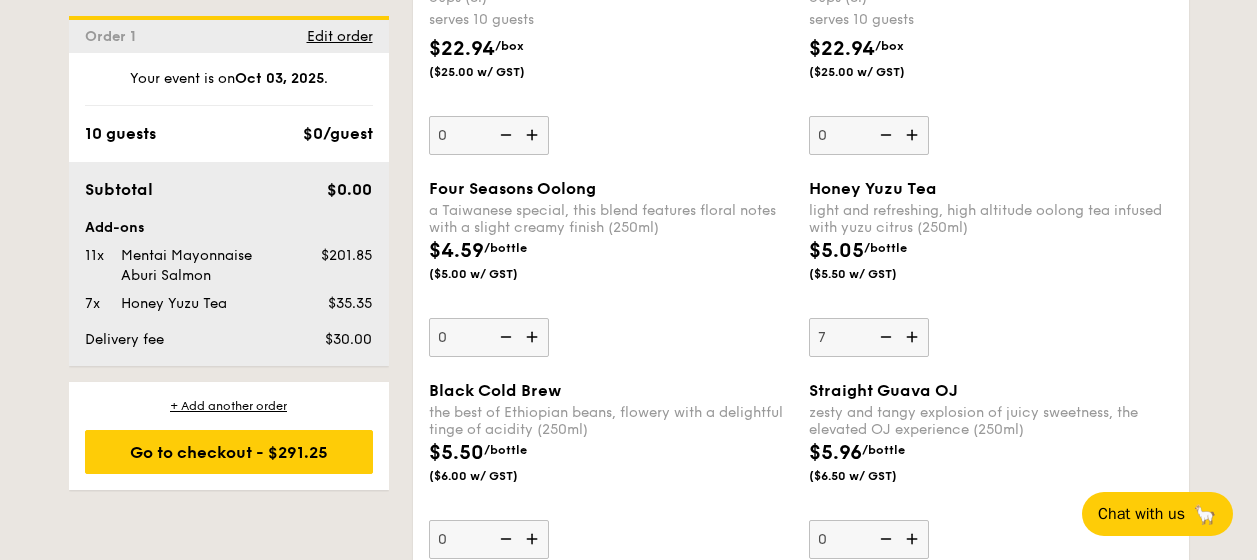 click at bounding box center [914, 337] 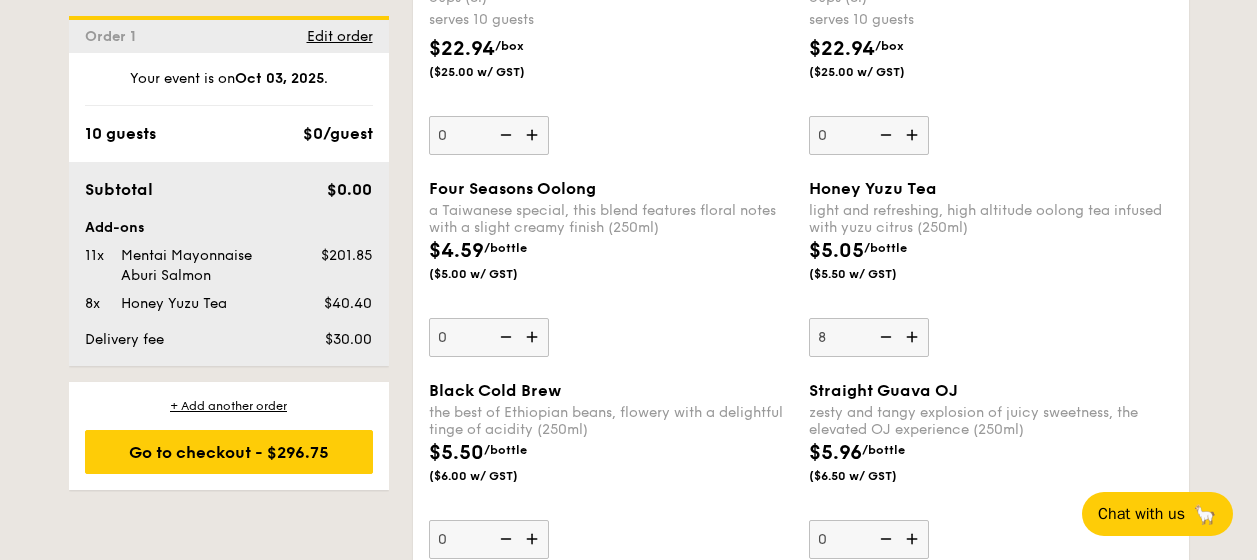 click at bounding box center (914, 337) 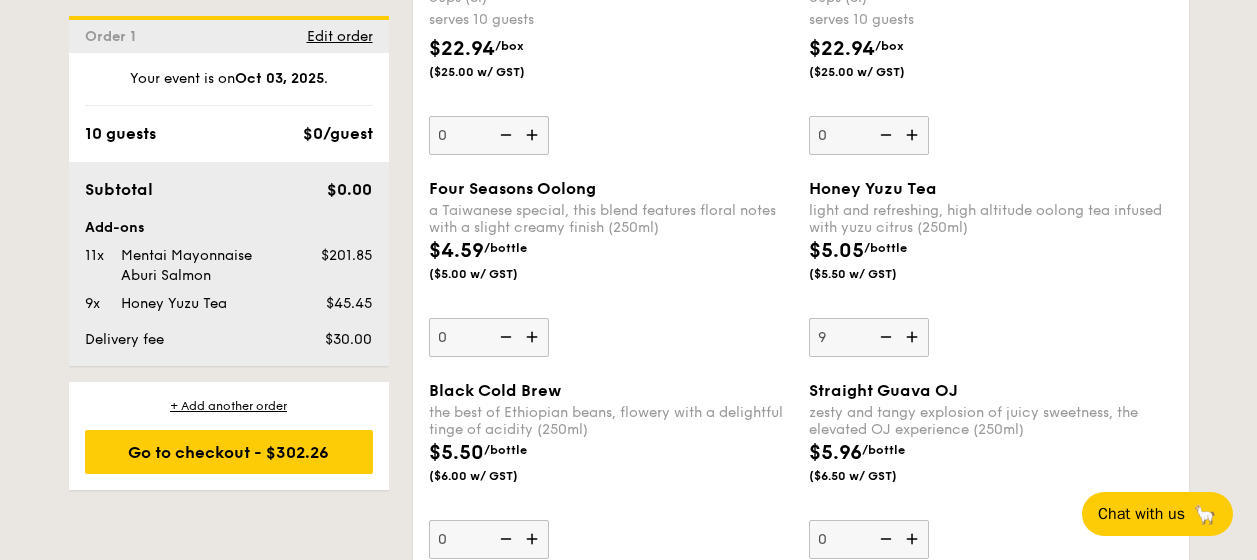 click at bounding box center (914, 337) 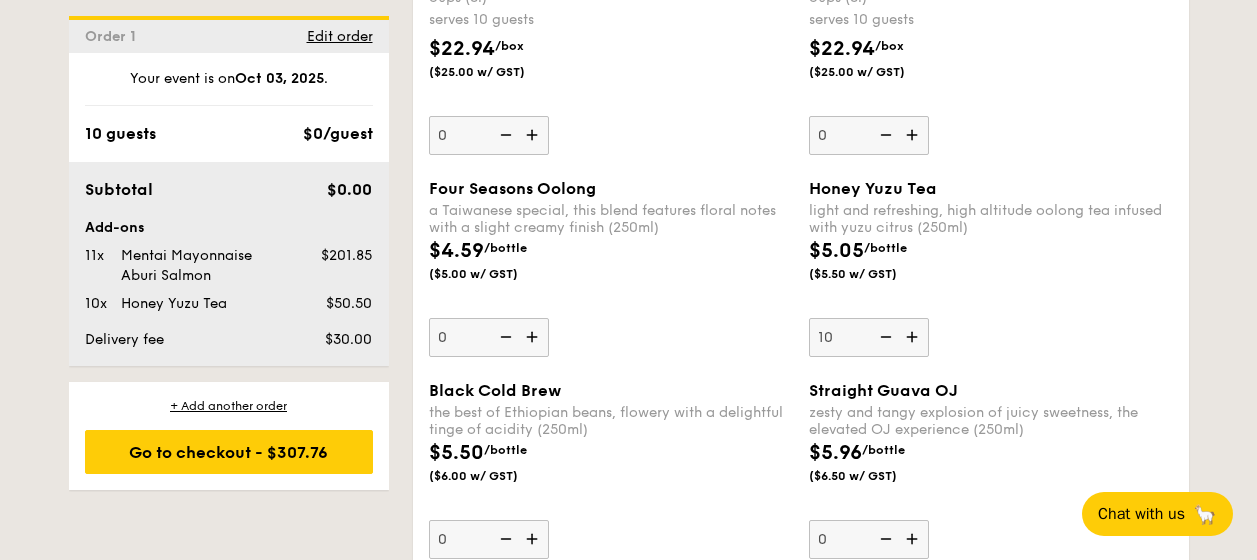 click at bounding box center [914, 337] 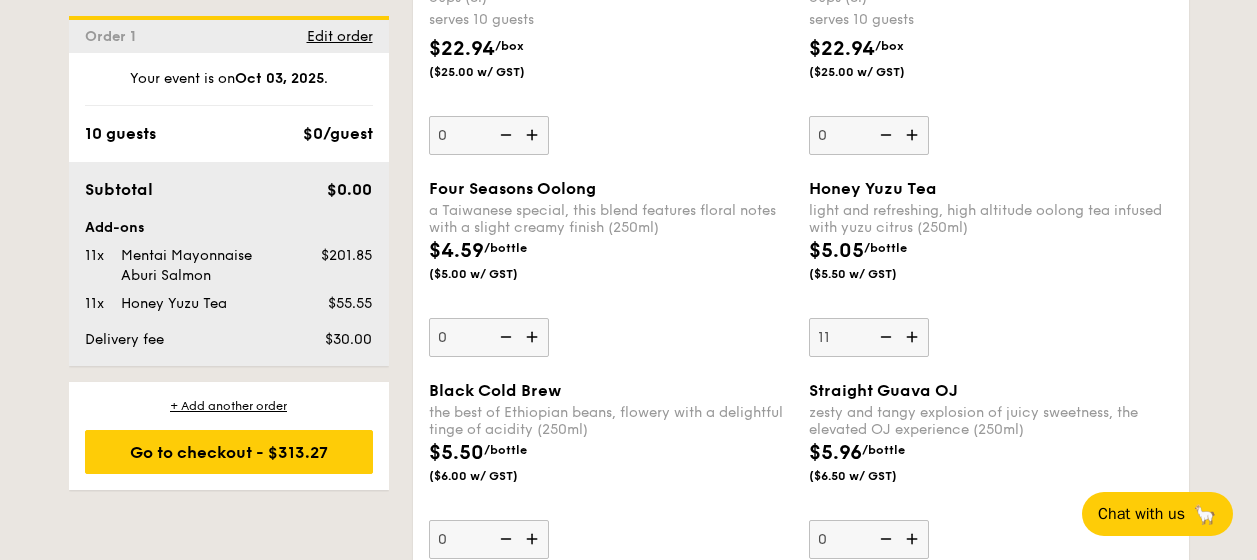 click on "Honey Yuzu Tea light and refreshing, high altitude oolong tea infused with yuzu citrus (250ml)
$5.05
/bottle
($5.50 w/ GST)
11" at bounding box center [991, 268] 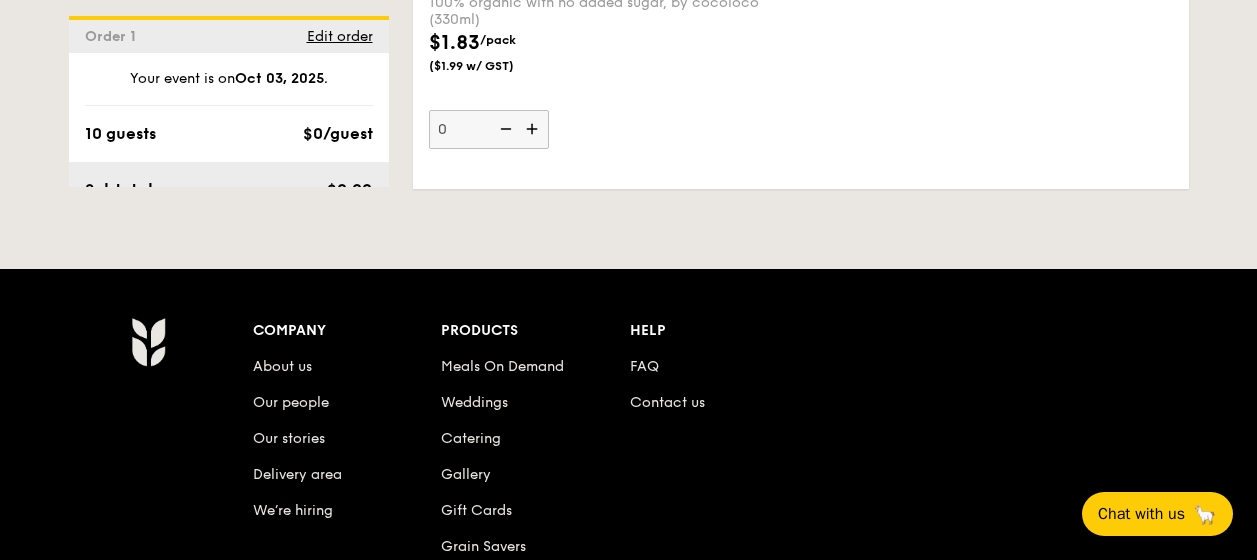 scroll, scrollTop: 3902, scrollLeft: 0, axis: vertical 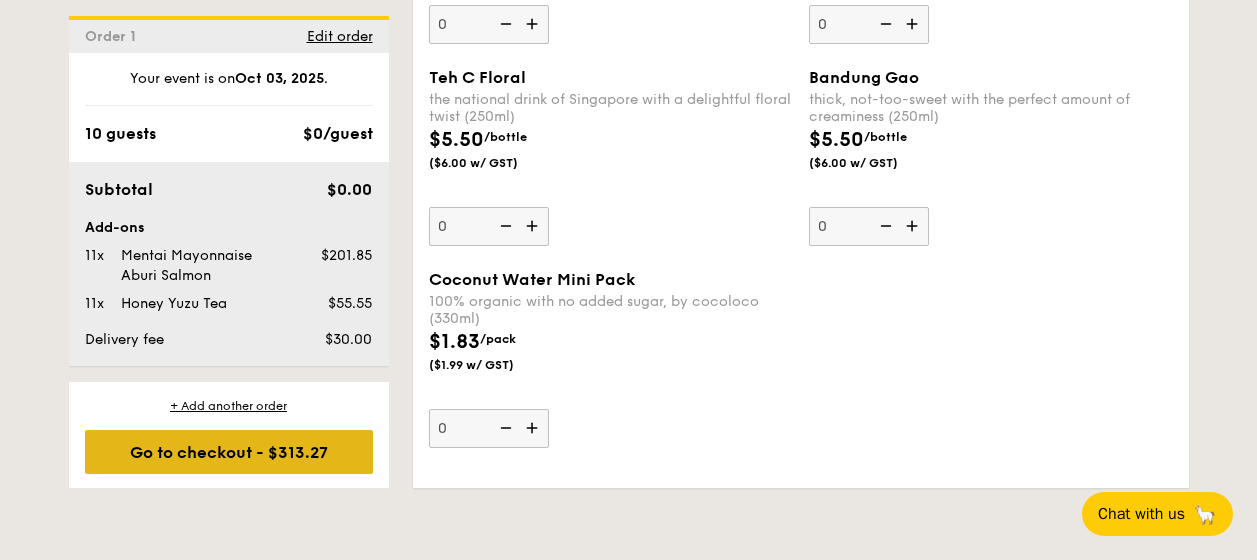 click on "Go to checkout
- $313.27" at bounding box center (229, 452) 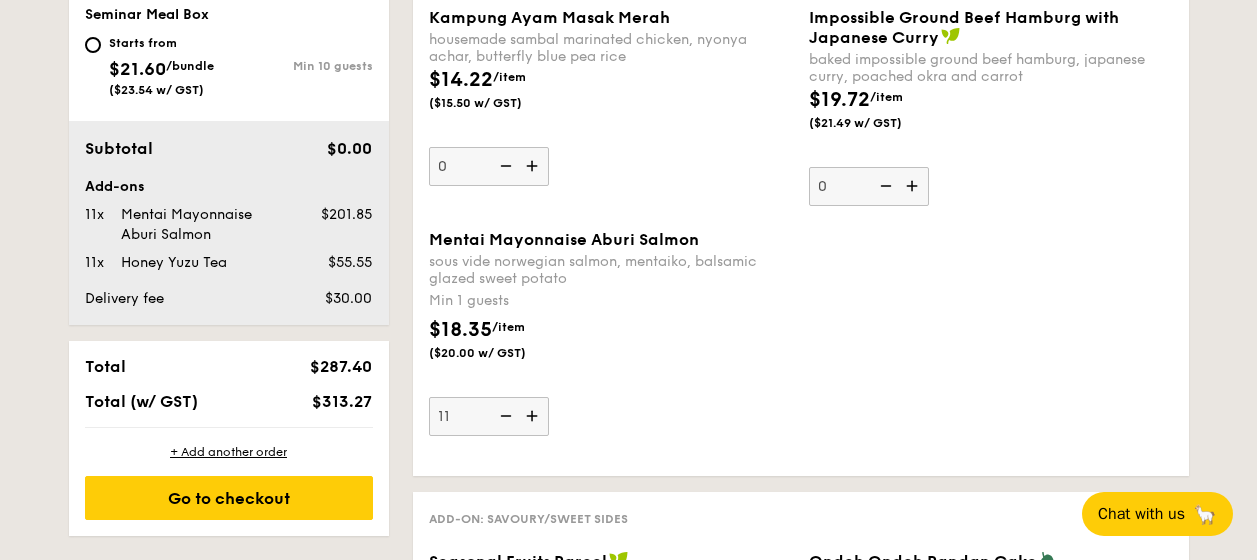 scroll, scrollTop: 534, scrollLeft: 0, axis: vertical 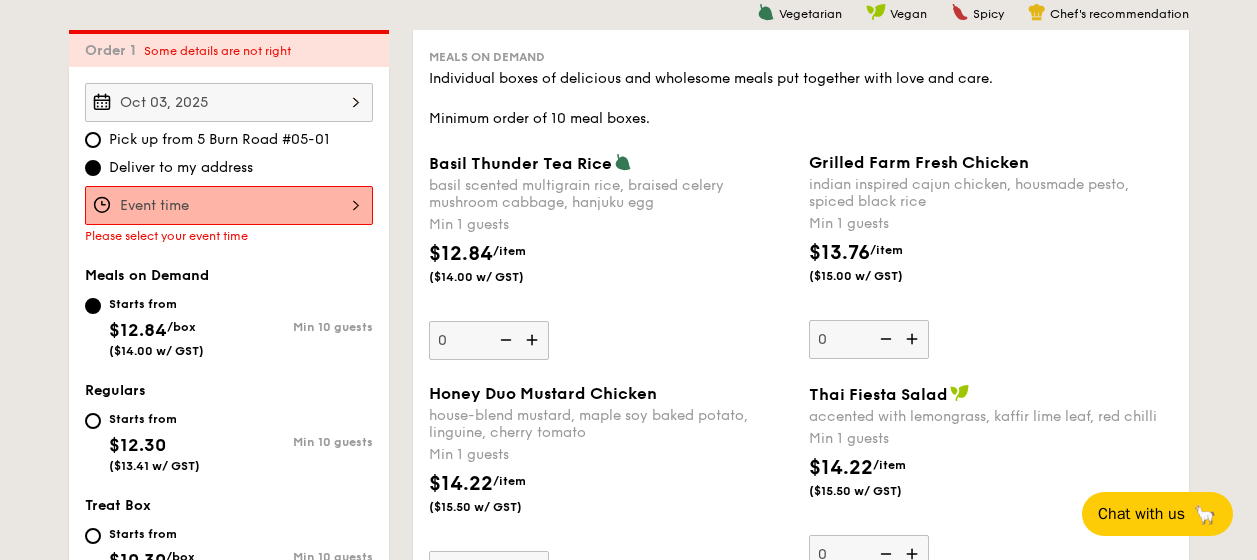 click on "Basil Thunder Tea Rice basil scented multigrain rice, braised celery mushroom cabbage, hanjuku egg
Min 1 guests
$12.84
/item
($14.00 w/ GST)
0" at bounding box center (229, 205) 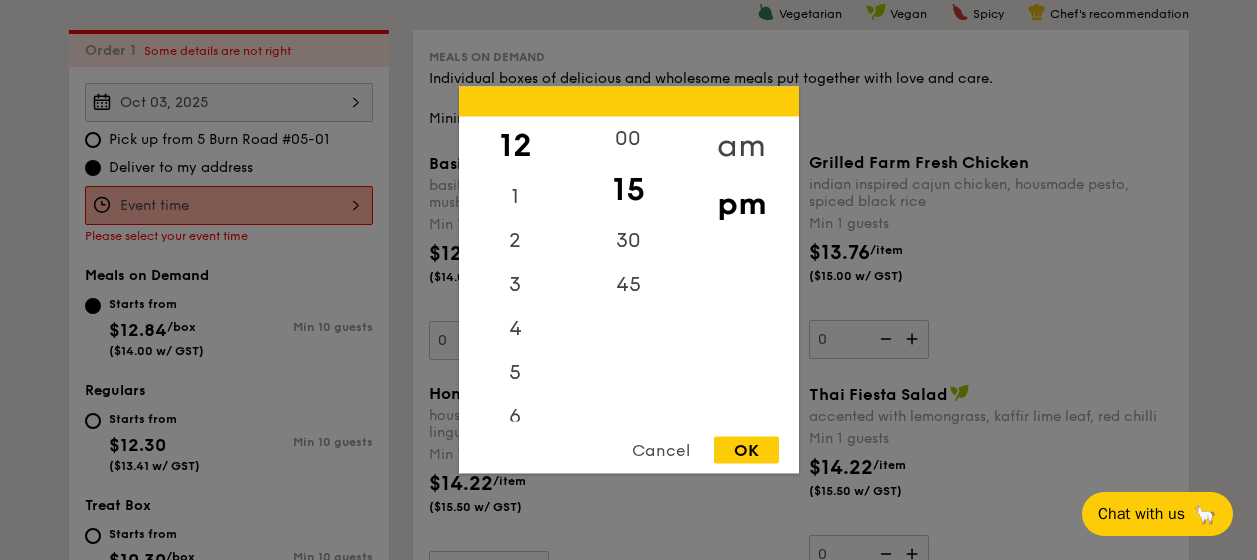 click on "am" at bounding box center [741, 146] 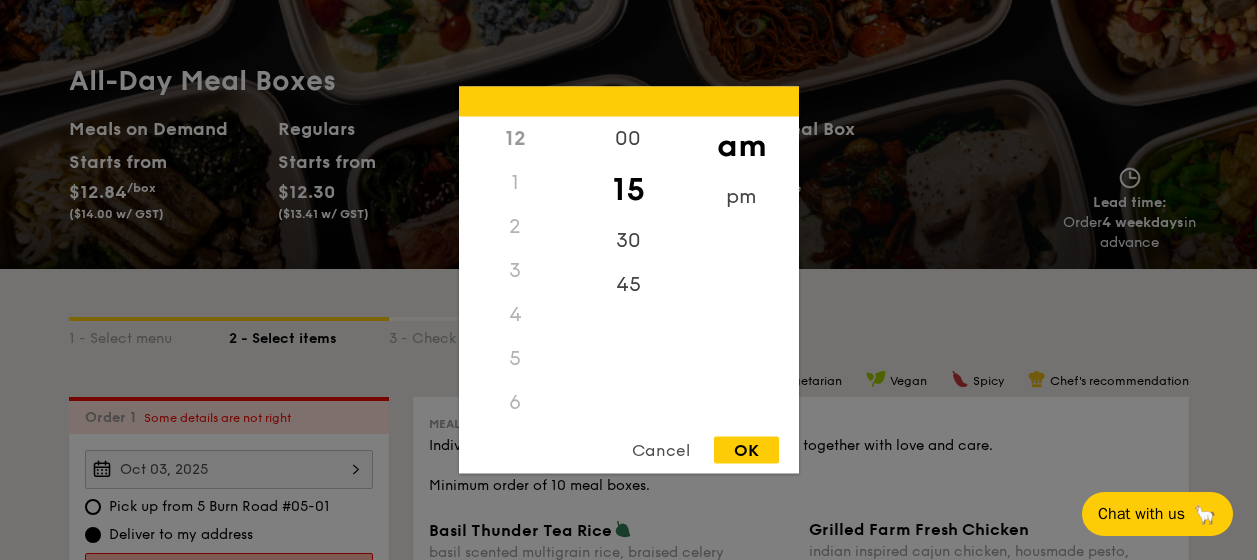 scroll, scrollTop: 0, scrollLeft: 0, axis: both 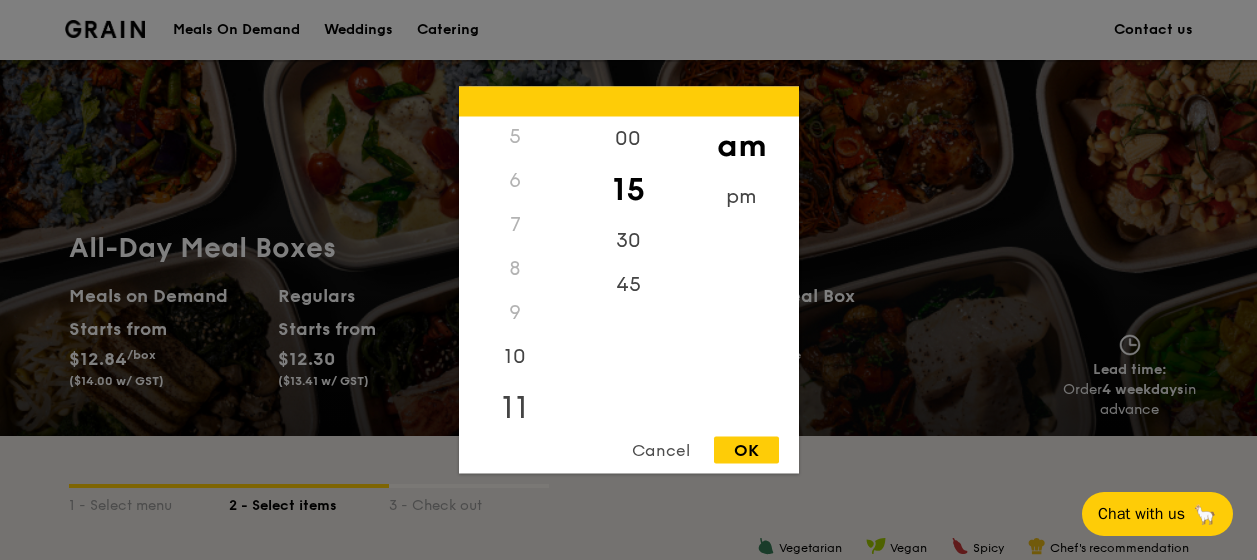 click on "11" at bounding box center [515, 408] 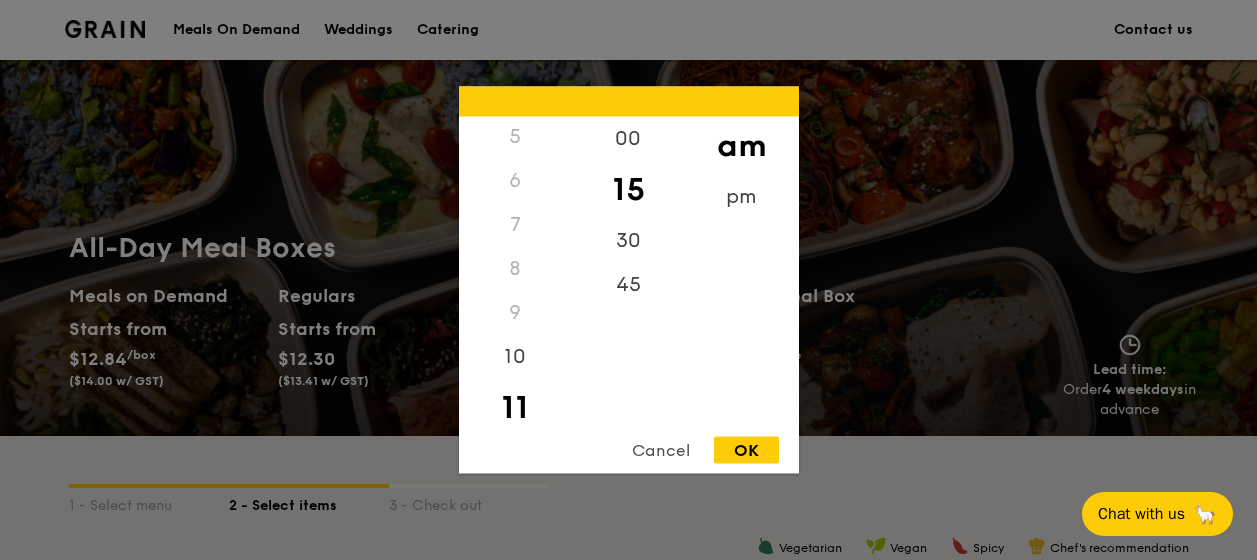 drag, startPoint x: 612, startPoint y: 285, endPoint x: 704, endPoint y: 340, distance: 107.18675 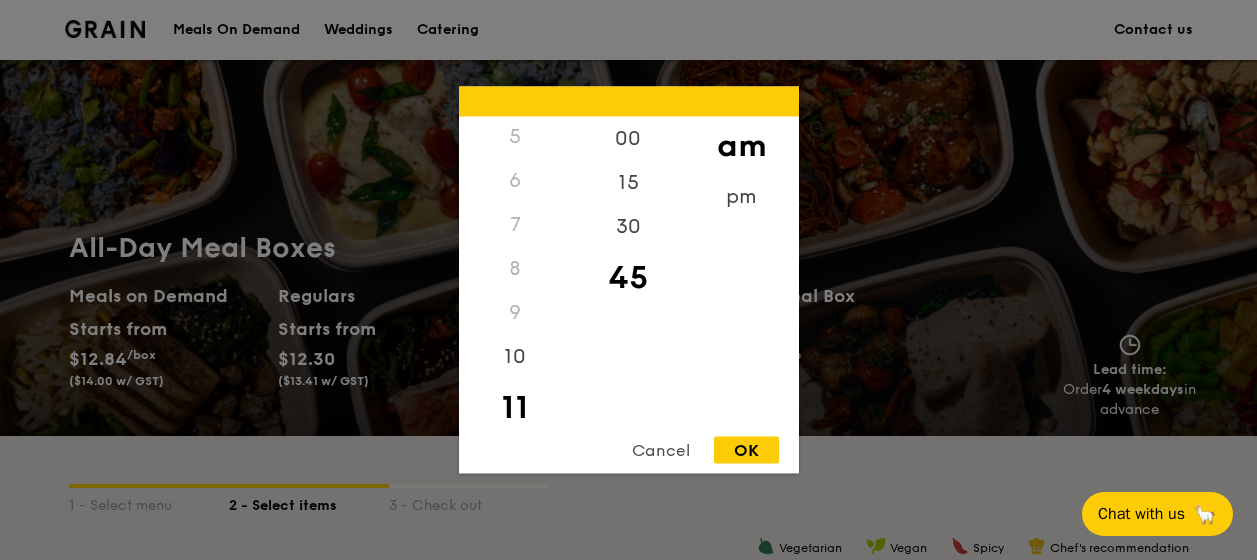 click on "OK" at bounding box center (746, 450) 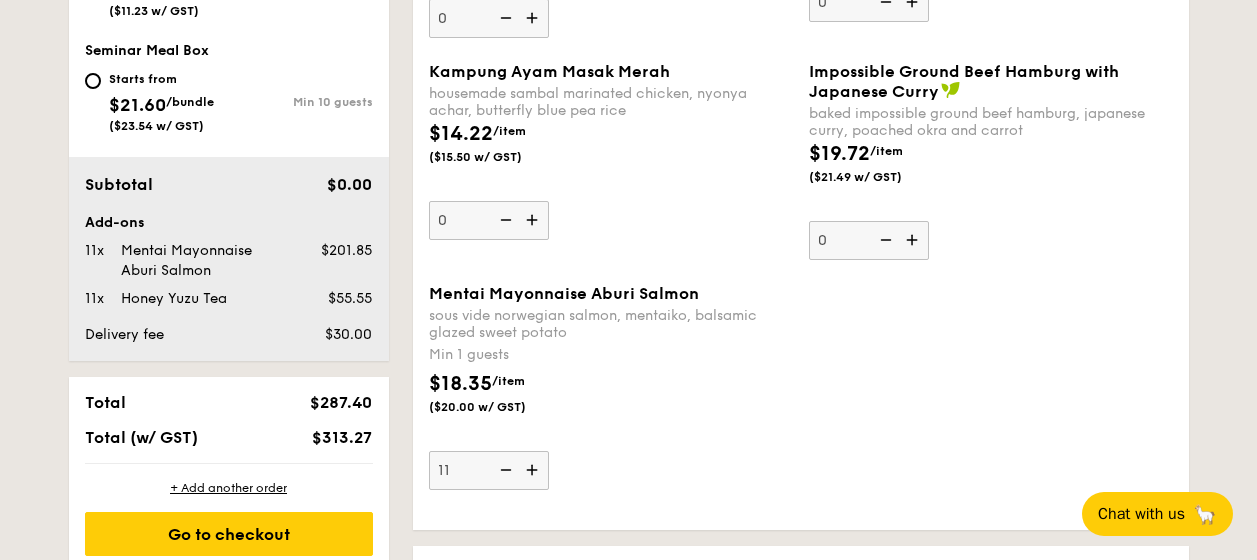 scroll, scrollTop: 1204, scrollLeft: 0, axis: vertical 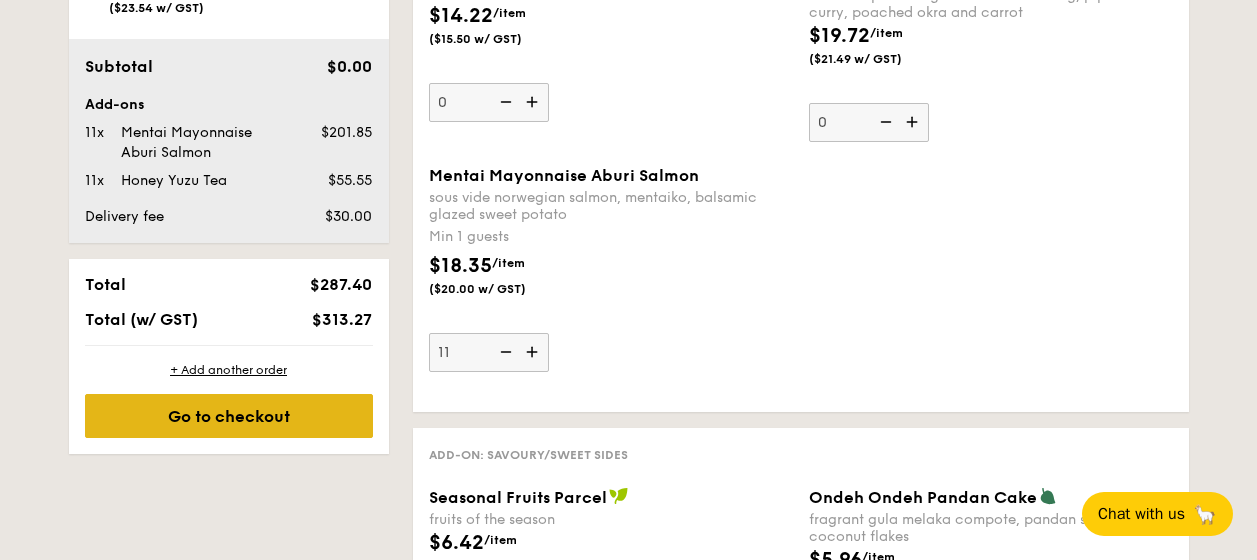 click on "Go to checkout" at bounding box center (229, 416) 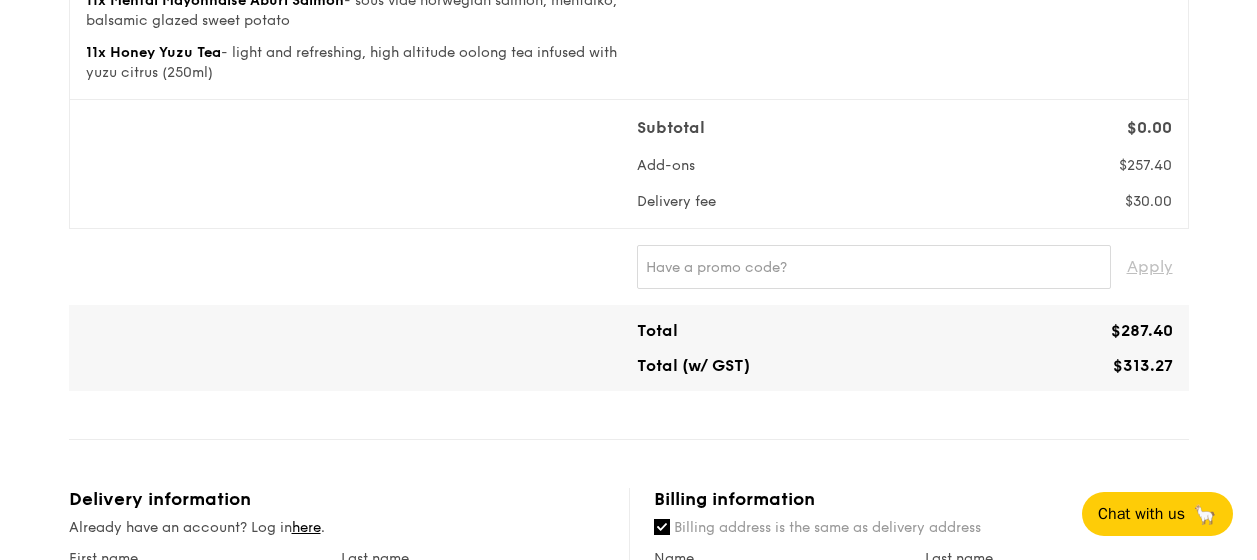 scroll, scrollTop: 200, scrollLeft: 0, axis: vertical 